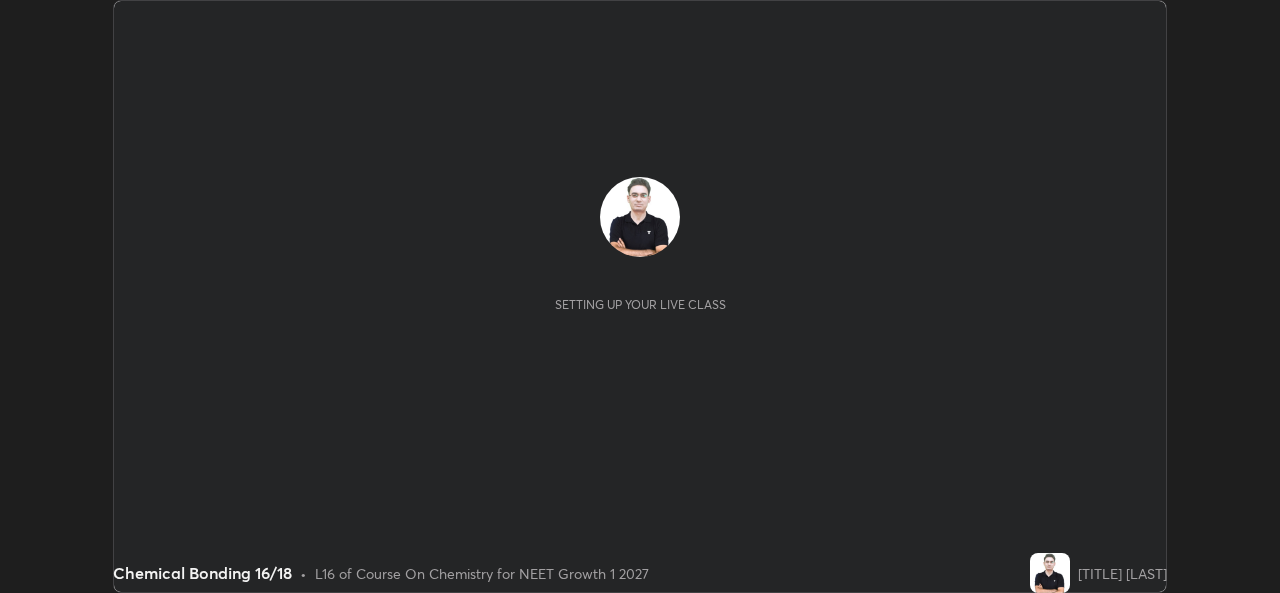 scroll, scrollTop: 0, scrollLeft: 0, axis: both 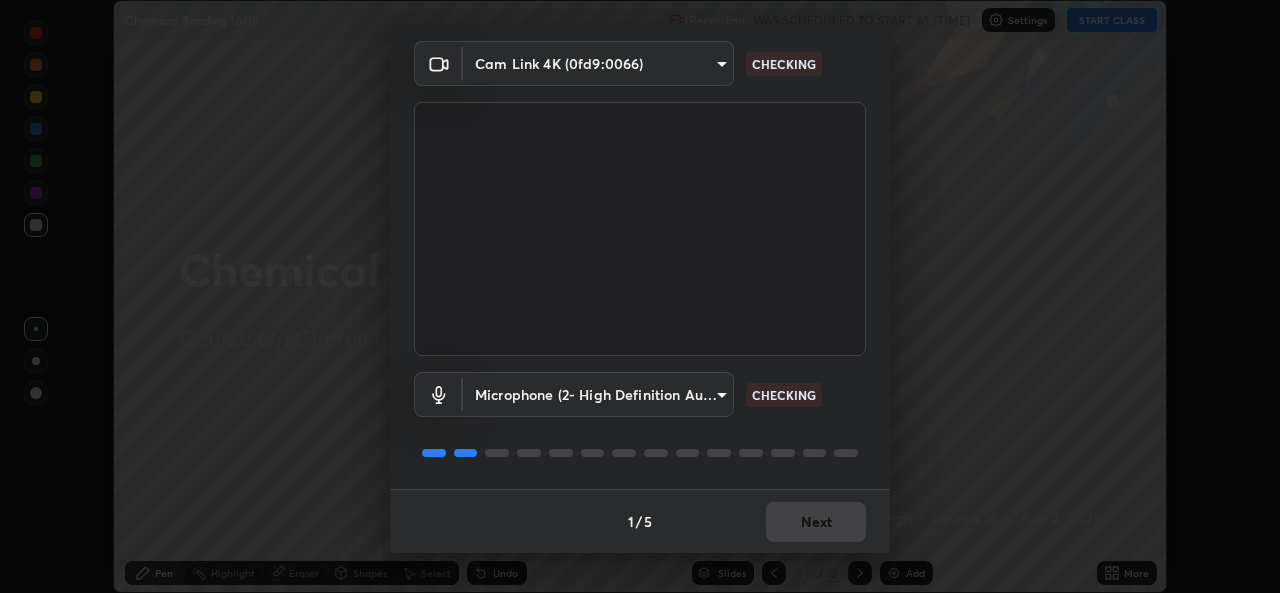 click on "1 / 5 Next" at bounding box center [640, 521] 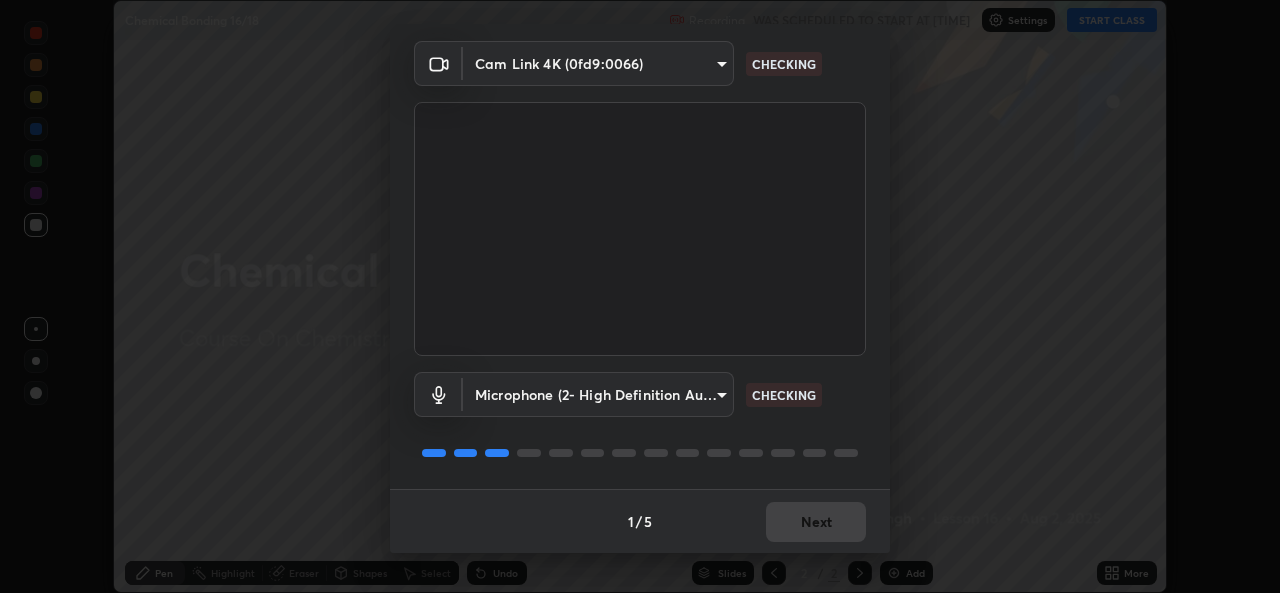 click on "1 / 5 Next" at bounding box center (640, 521) 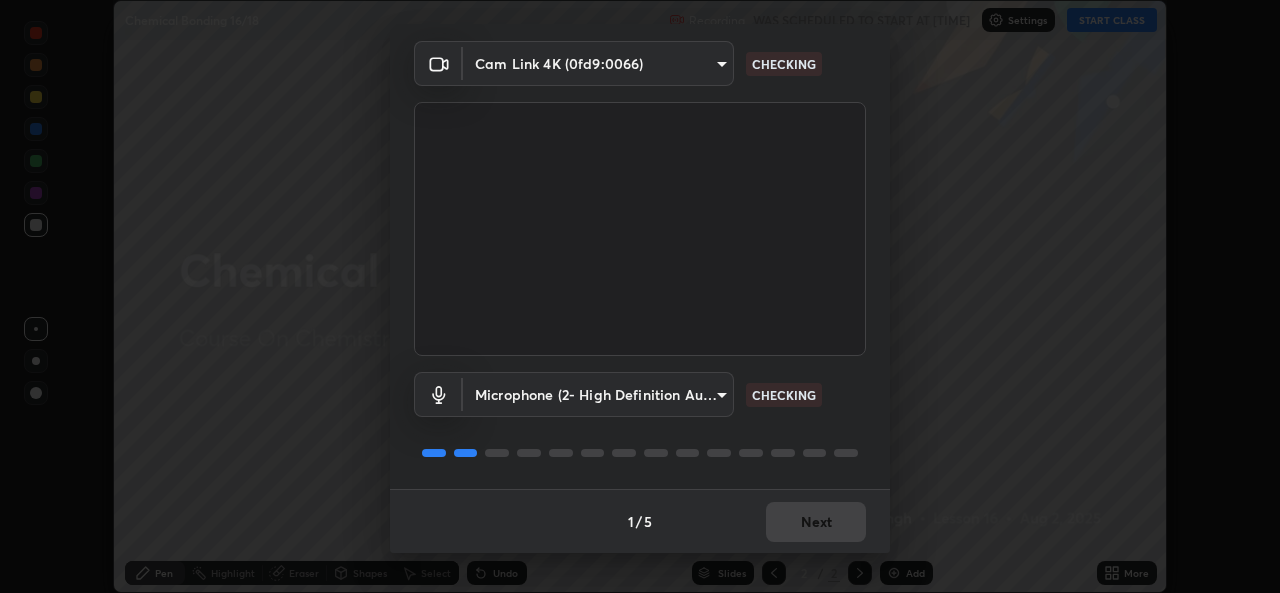 click on "1 / 5 Next" at bounding box center (640, 521) 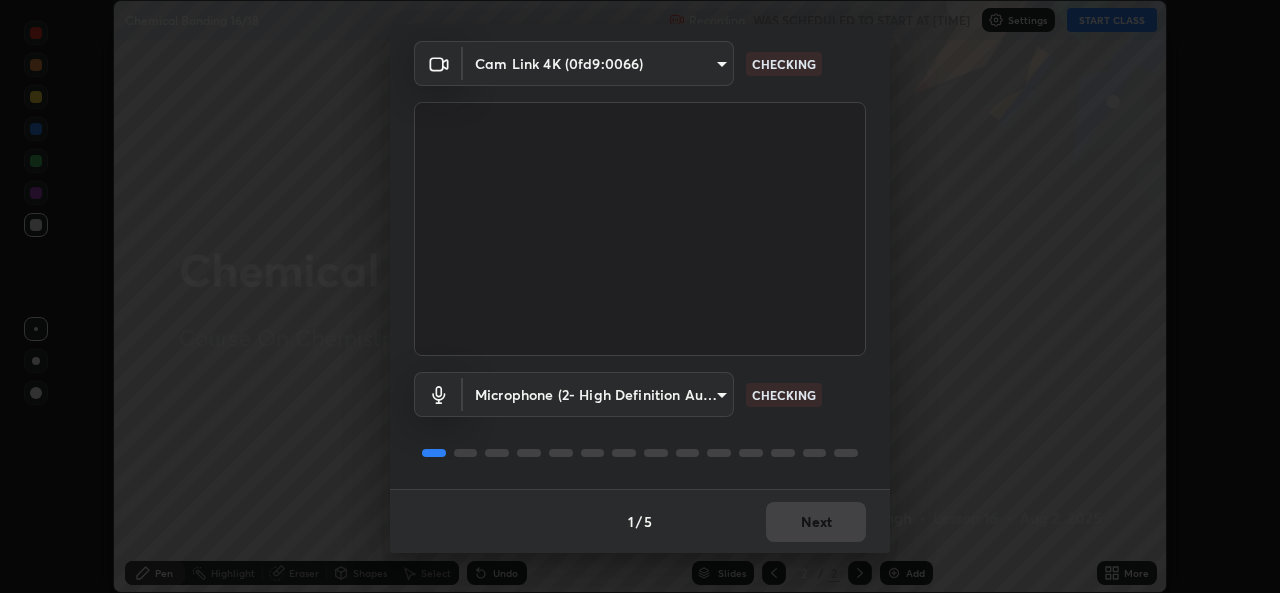 click on "1 / 5 Next" at bounding box center (640, 521) 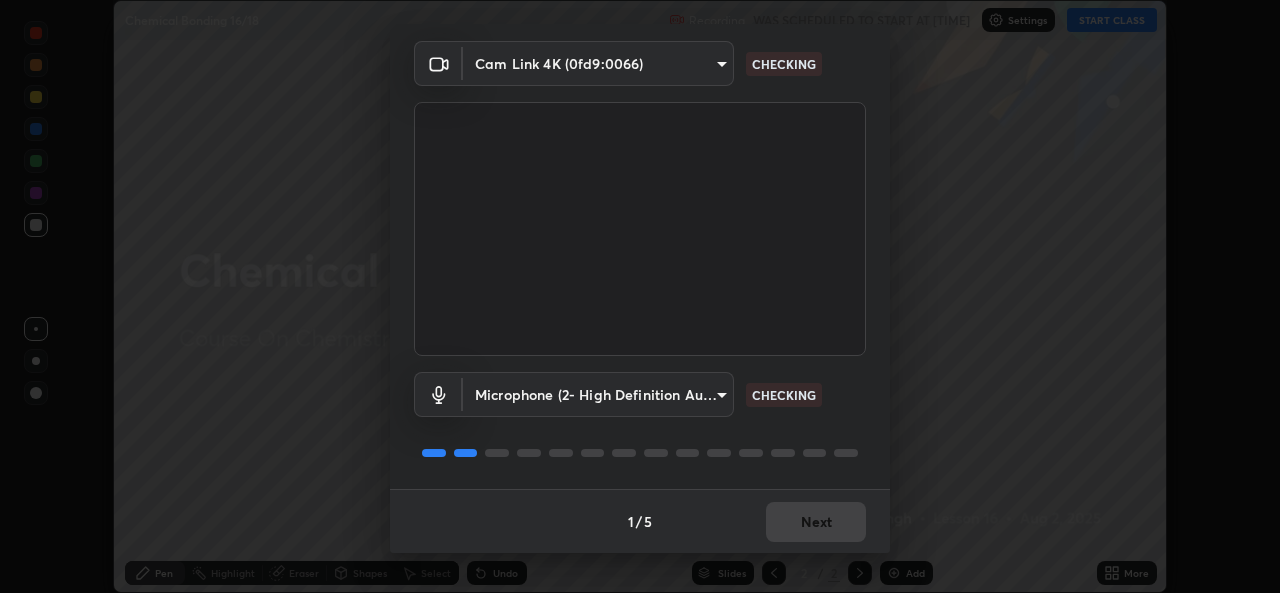 click on "1 / 5 Next" at bounding box center (640, 521) 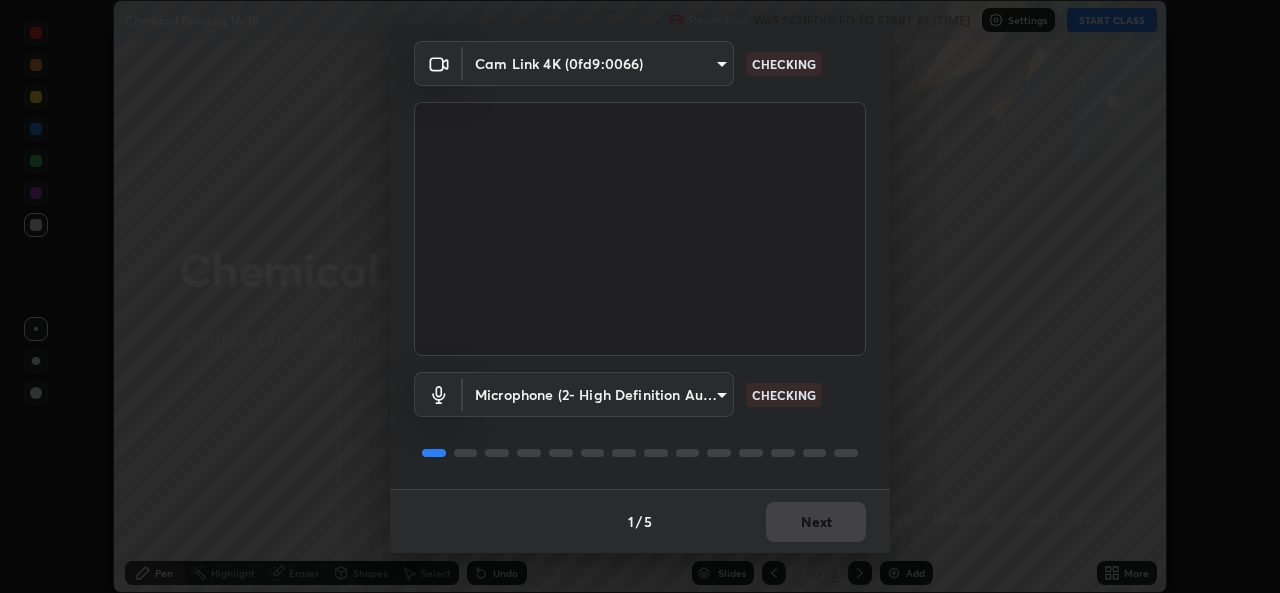 click on "Next" at bounding box center (816, 522) 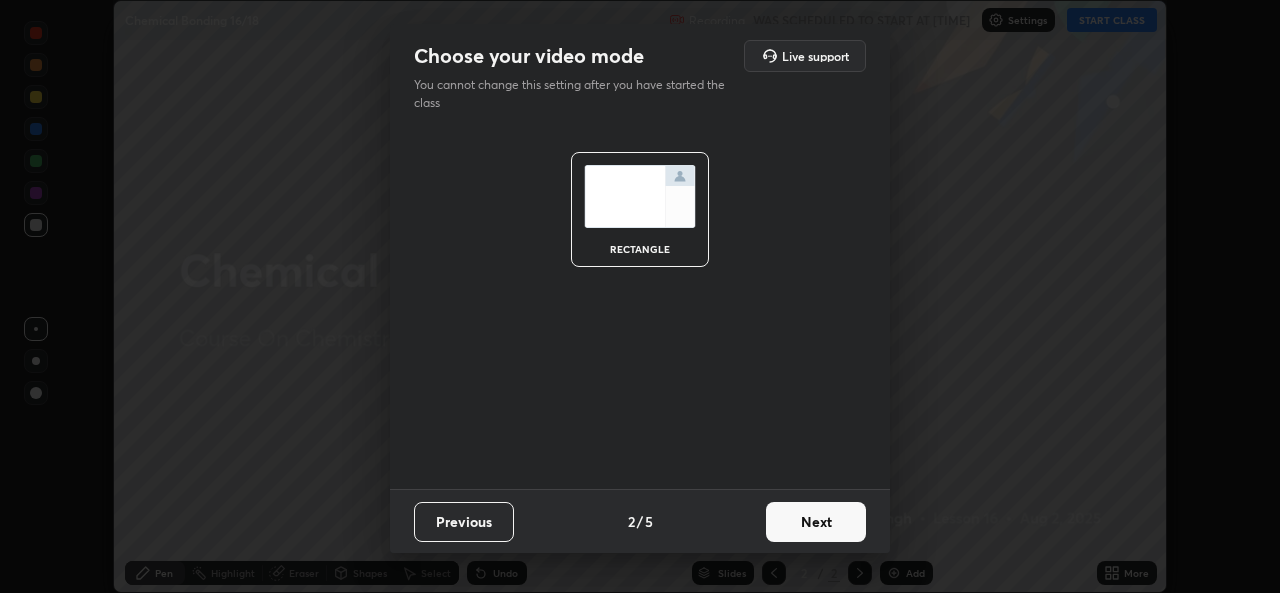 scroll, scrollTop: 0, scrollLeft: 0, axis: both 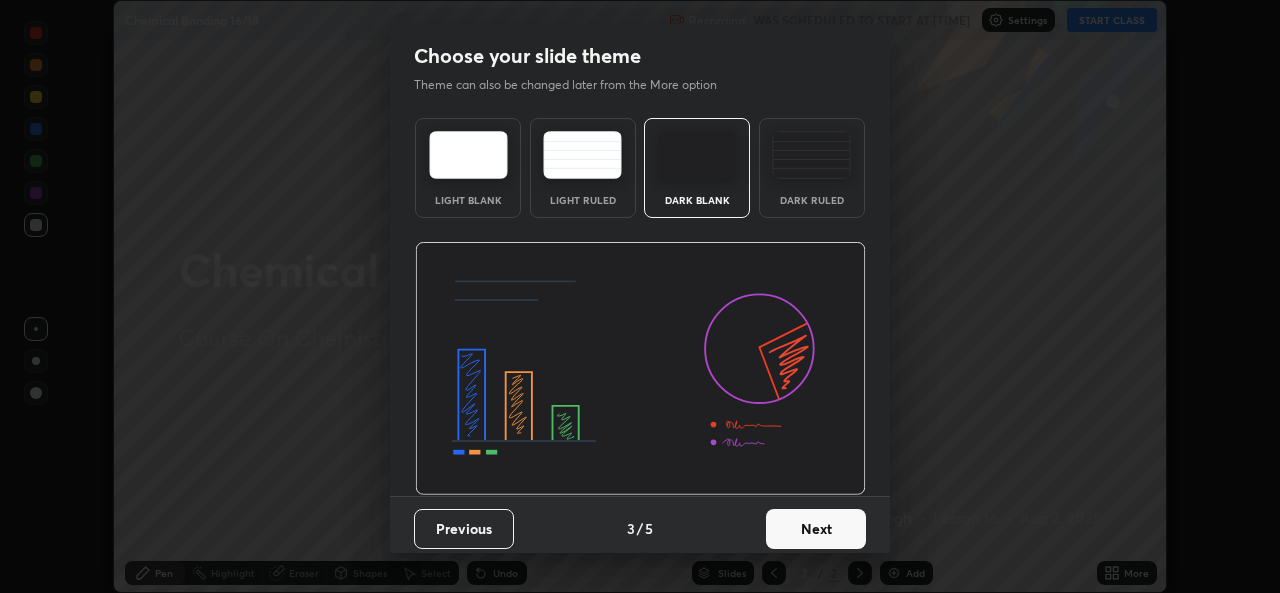 click on "Next" at bounding box center [816, 529] 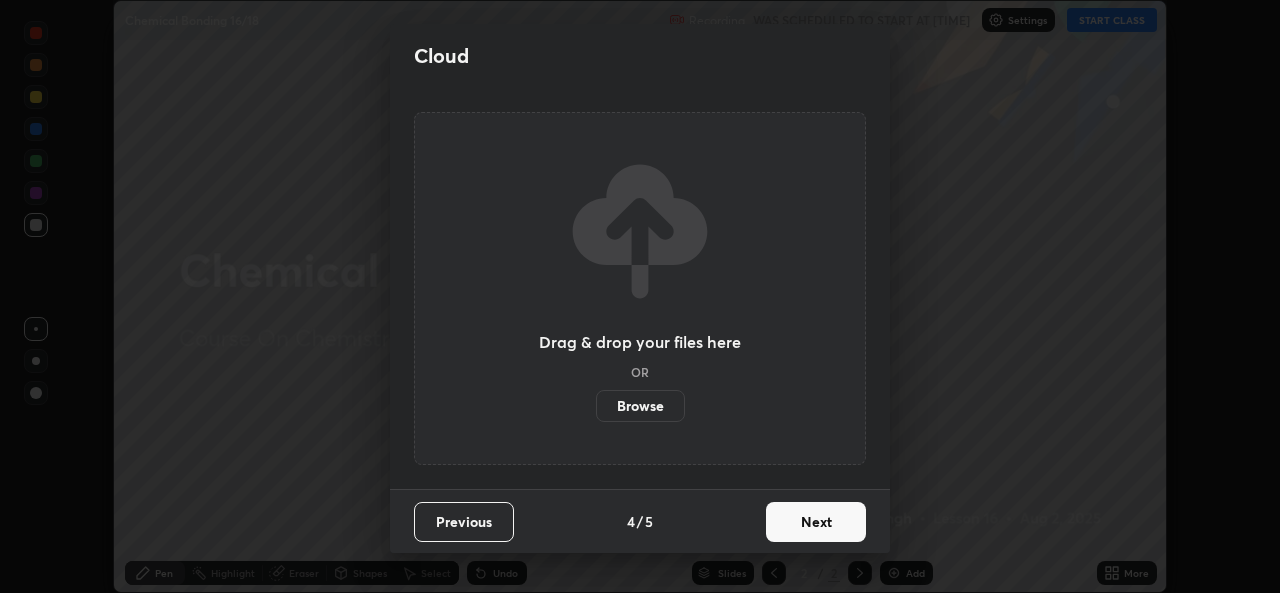 click on "Next" at bounding box center [816, 522] 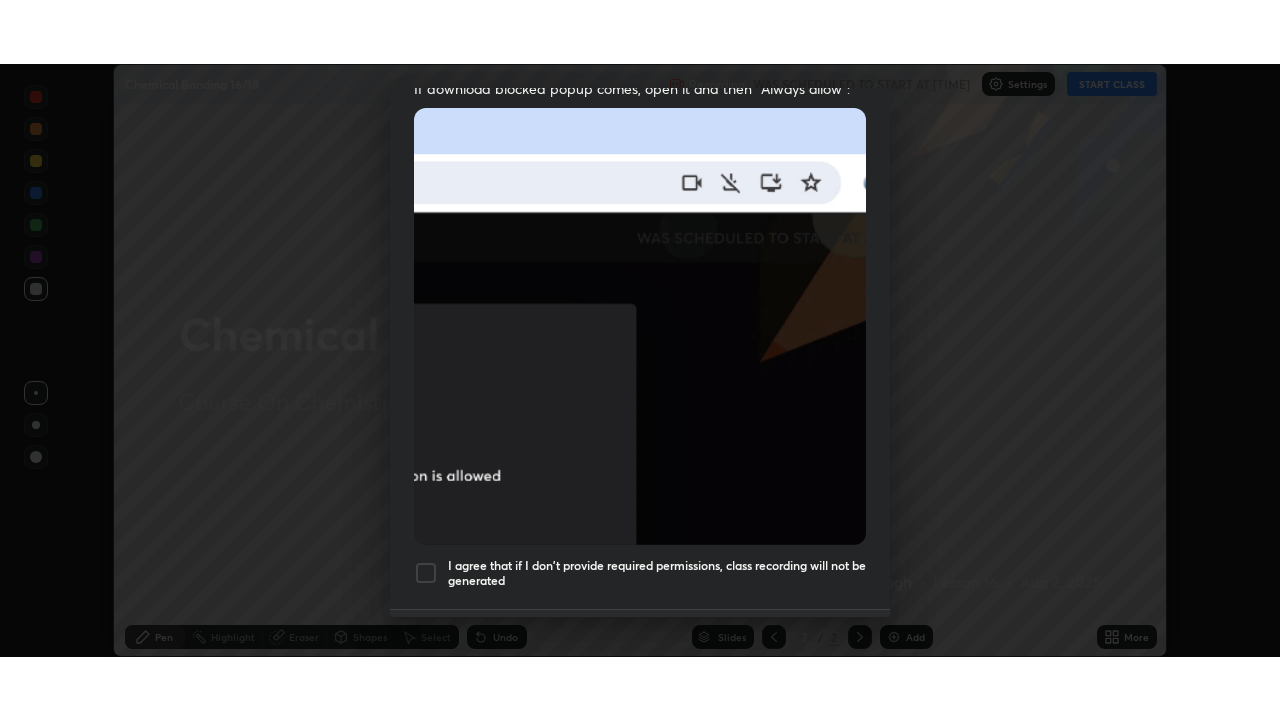 scroll, scrollTop: 471, scrollLeft: 0, axis: vertical 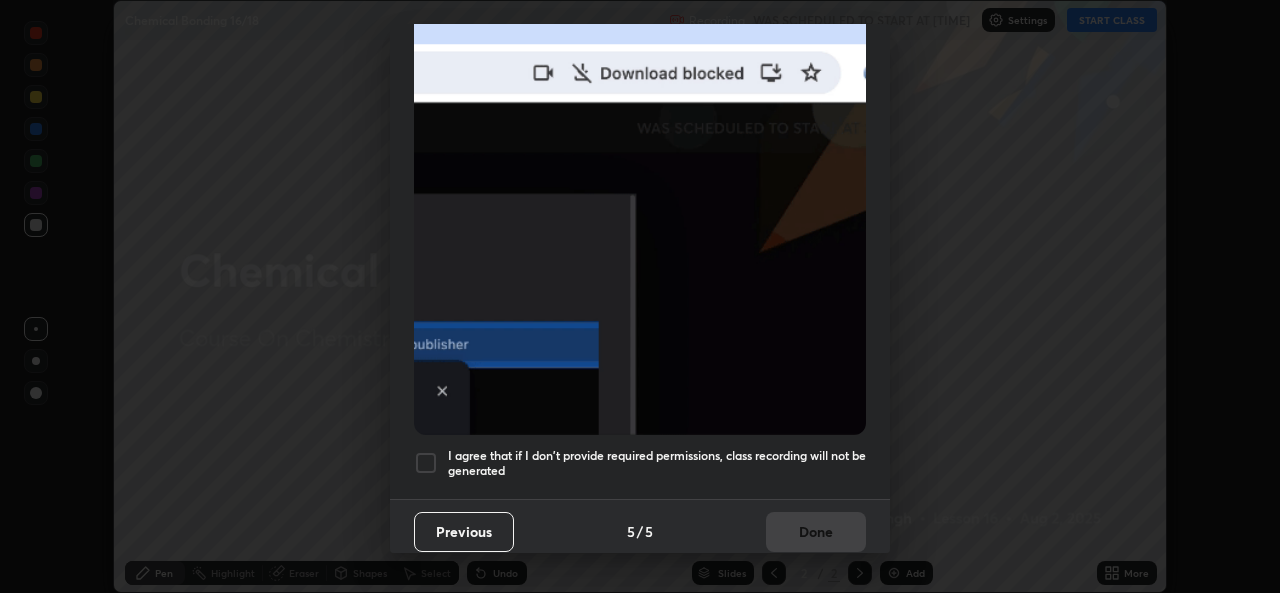 click at bounding box center (426, 463) 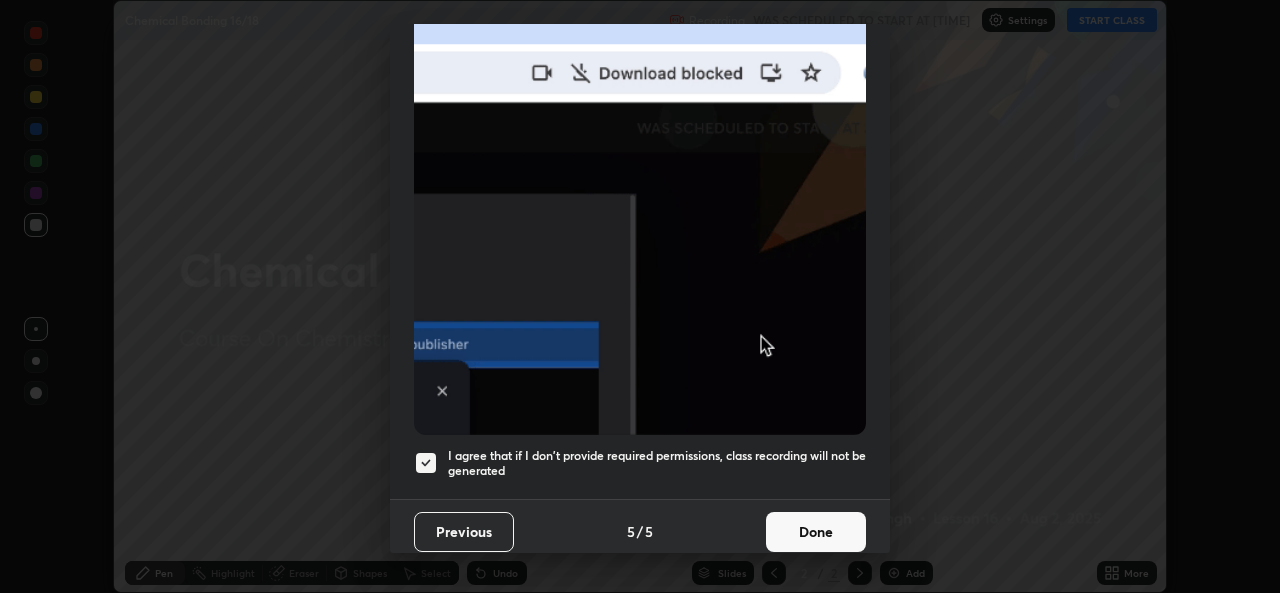 click on "Done" at bounding box center [816, 532] 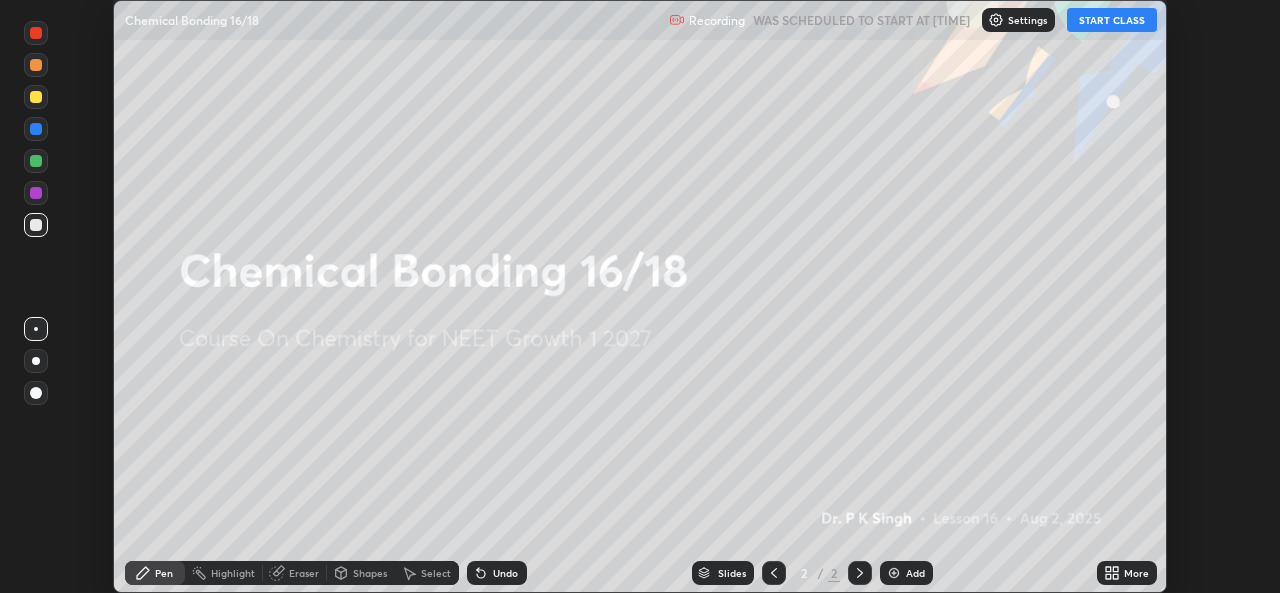 click 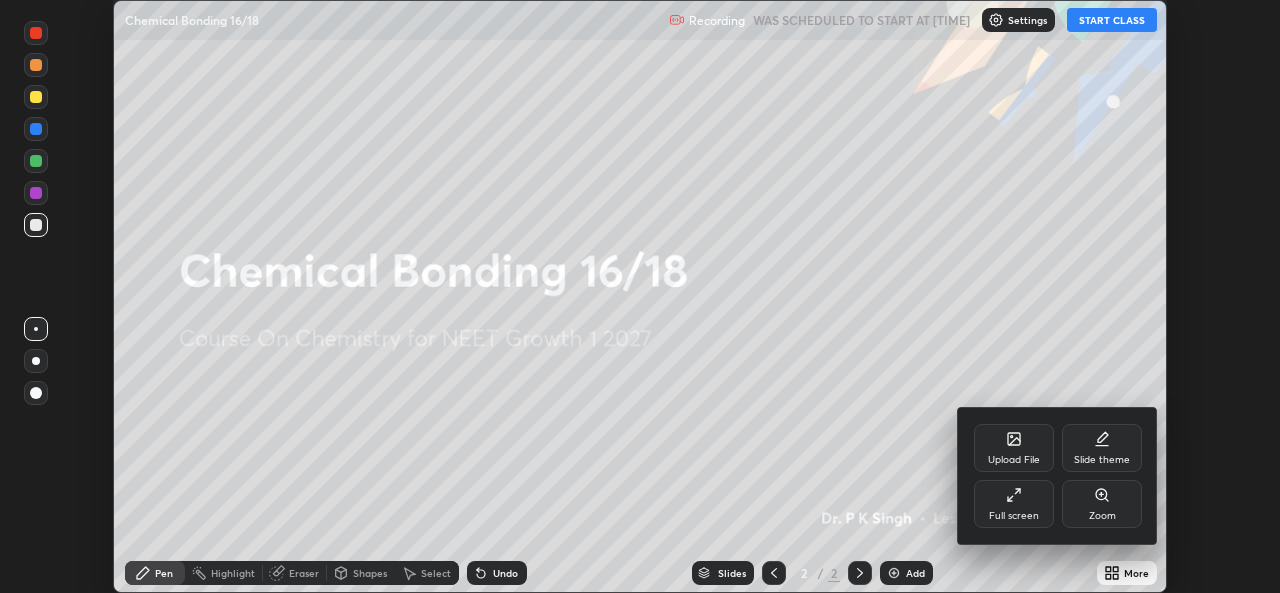 click on "Full screen" at bounding box center (1014, 516) 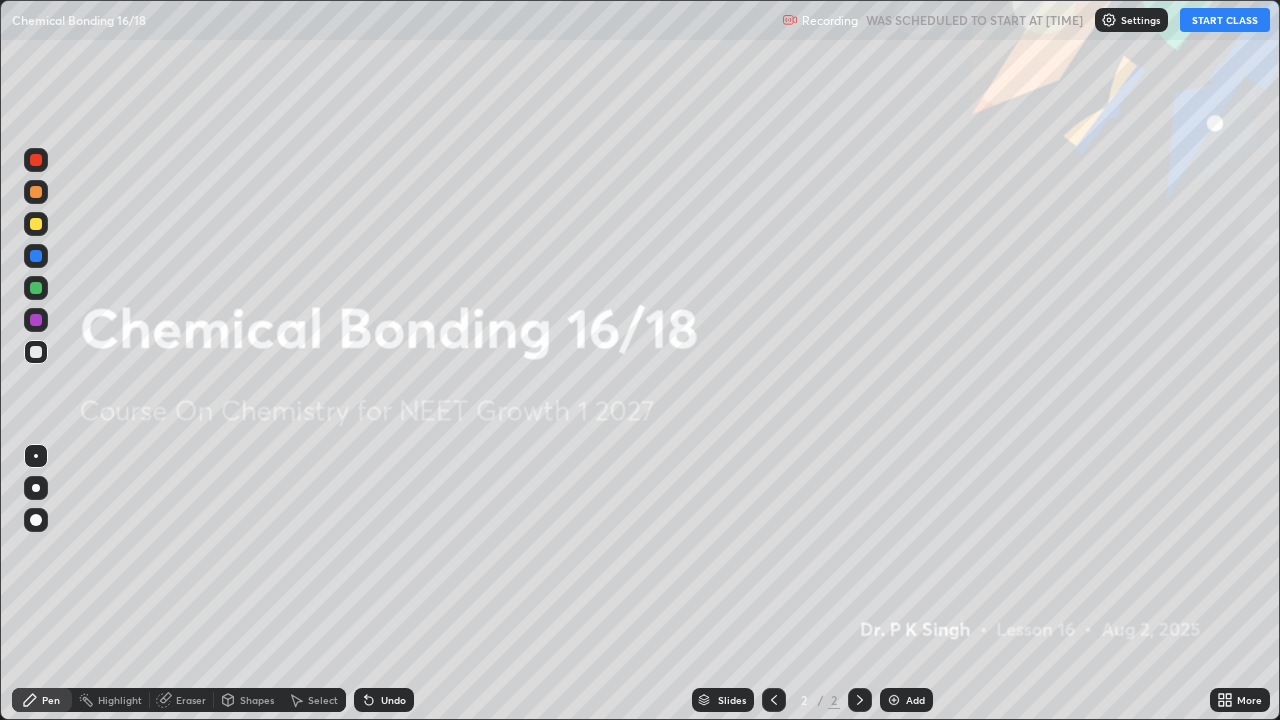 scroll, scrollTop: 99280, scrollLeft: 98720, axis: both 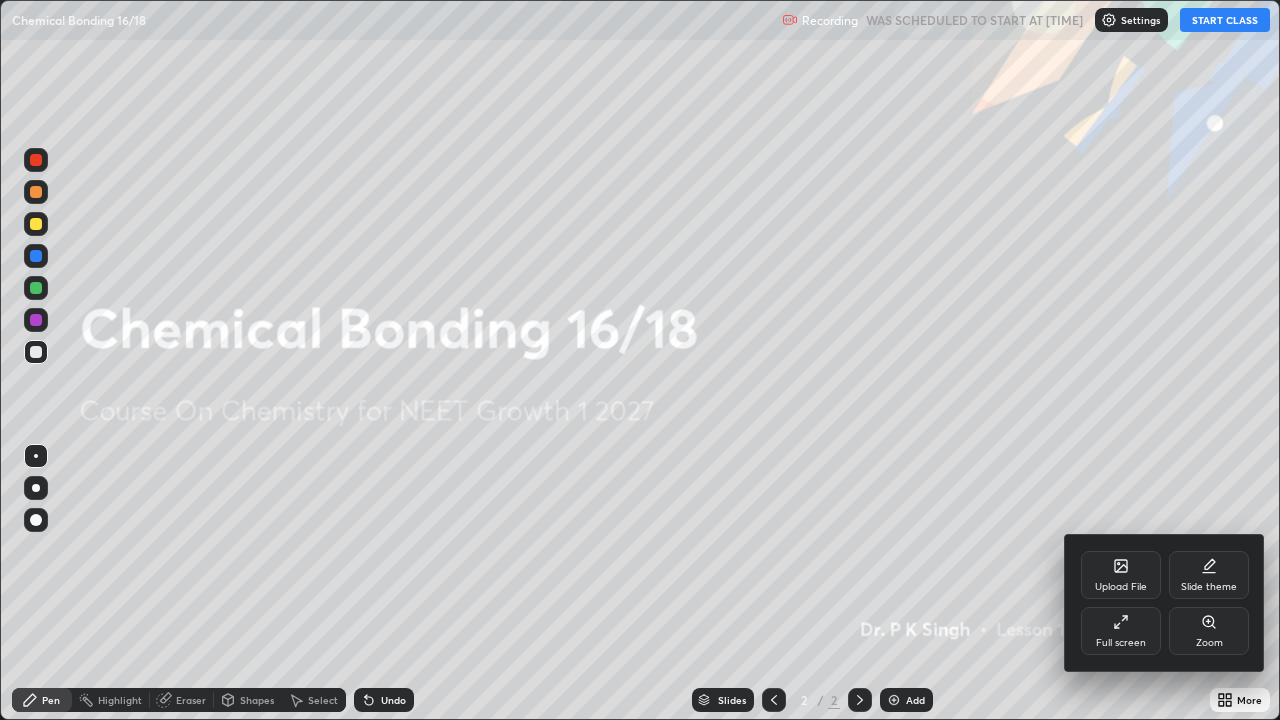 click on "Upload File" at bounding box center [1121, 575] 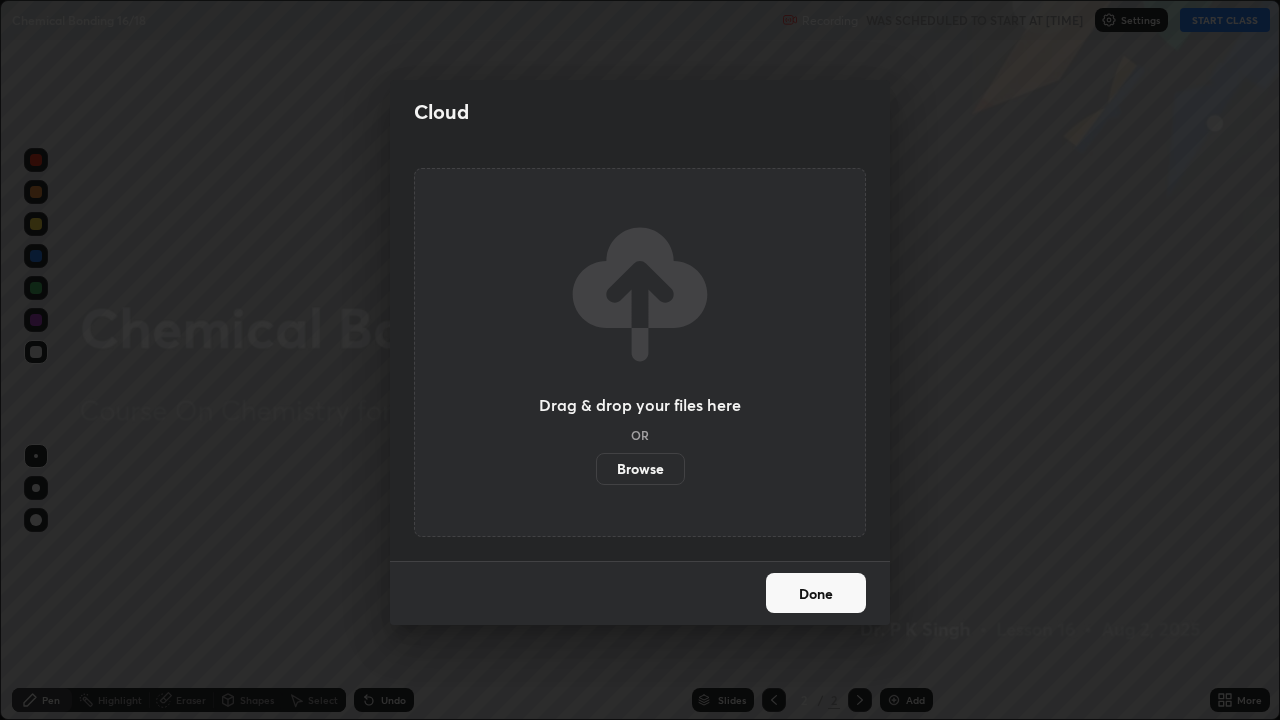 click on "Browse" at bounding box center (640, 469) 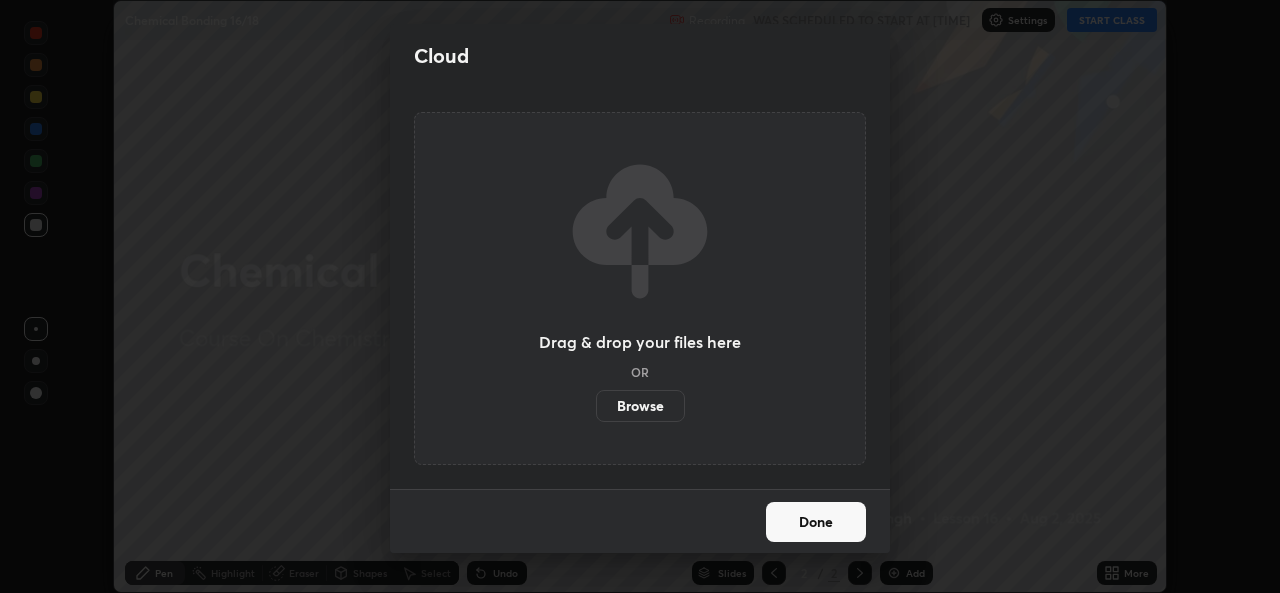 scroll, scrollTop: 593, scrollLeft: 1280, axis: both 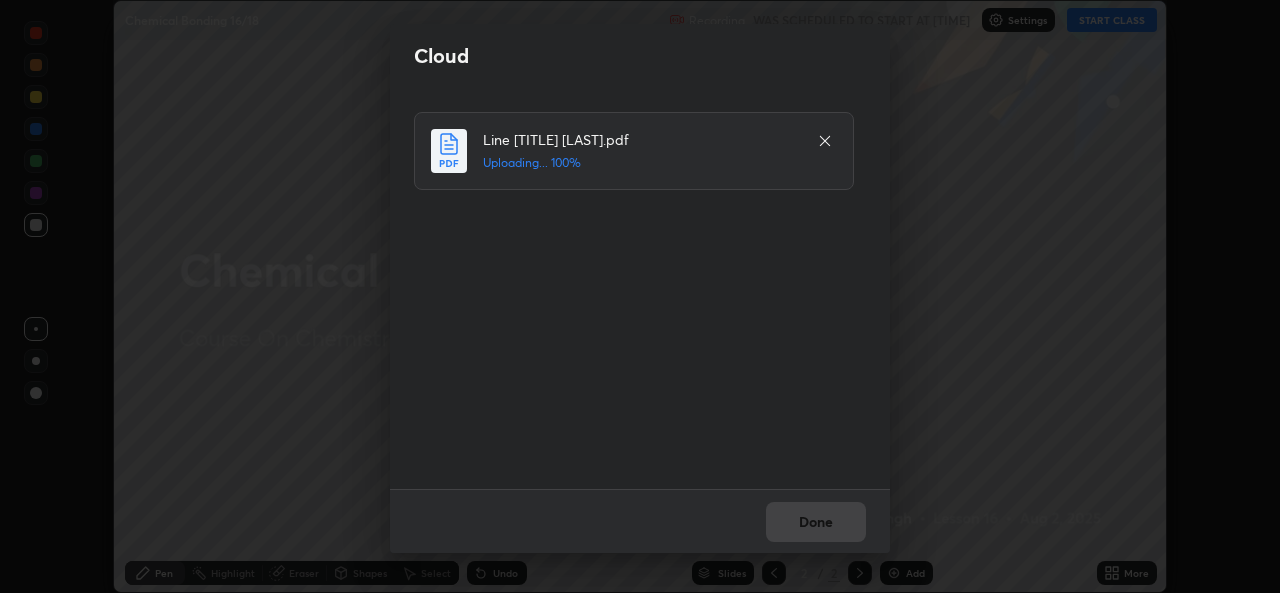 click on "Done" at bounding box center [640, 521] 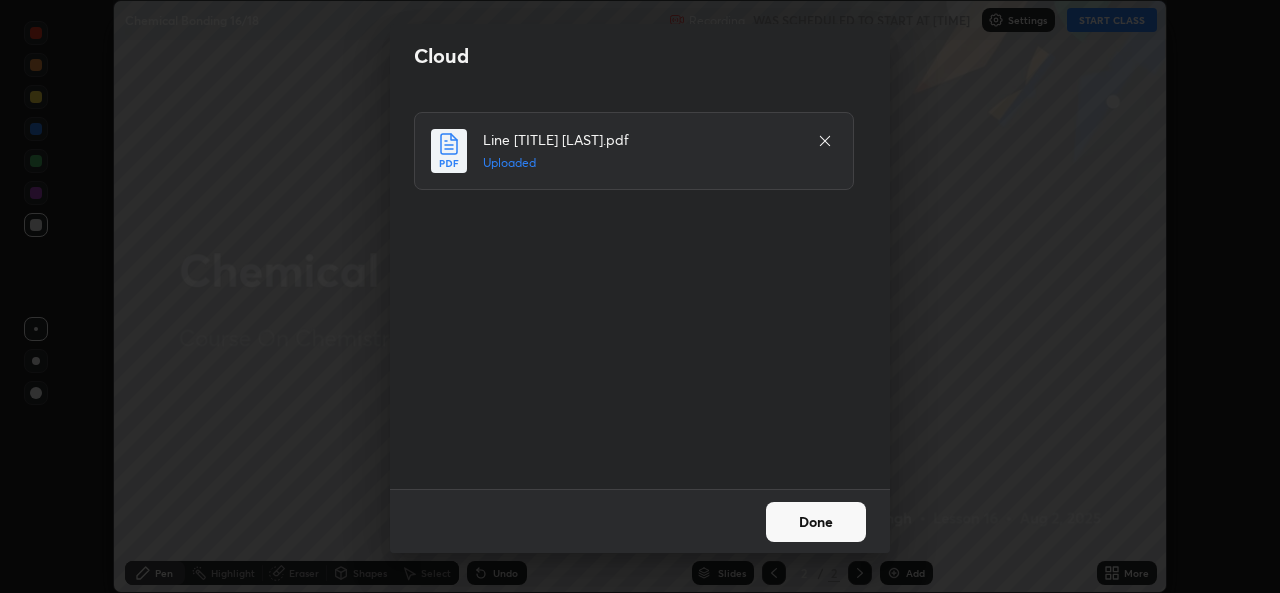 click on "Done" at bounding box center [816, 522] 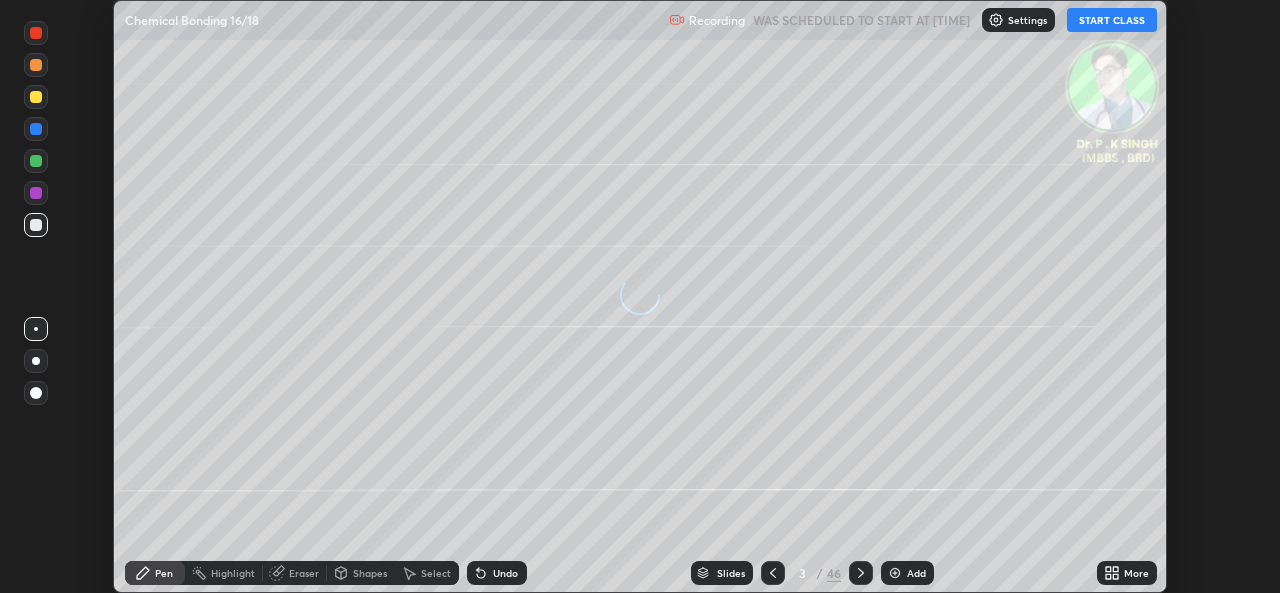 click 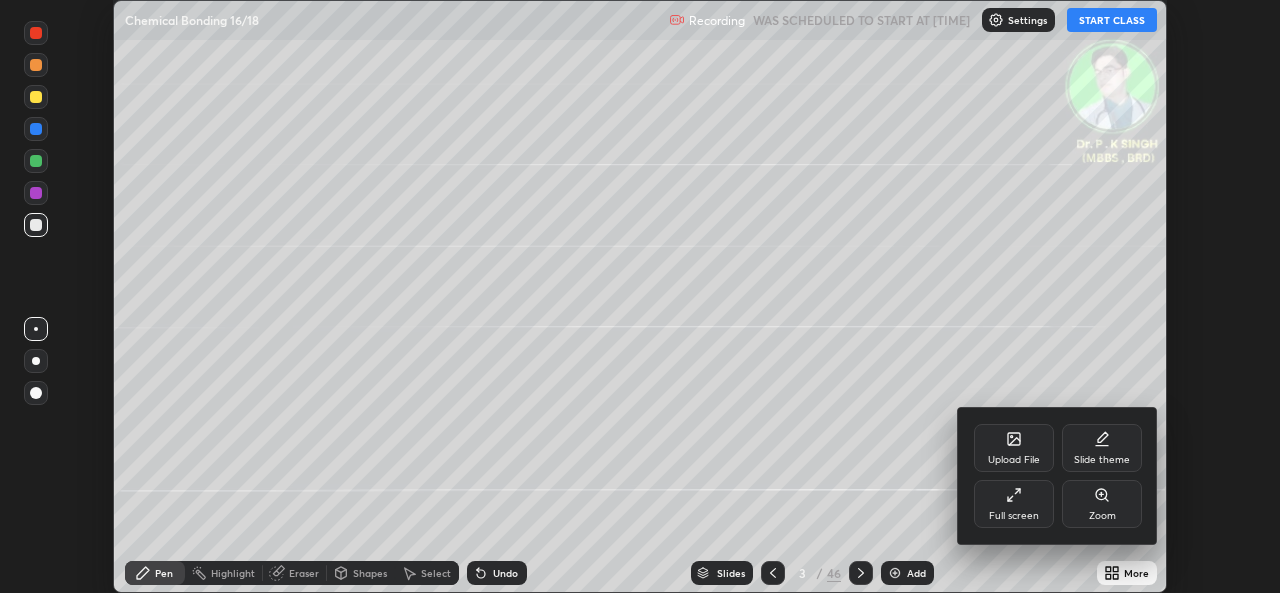 click on "Full screen" at bounding box center (1014, 504) 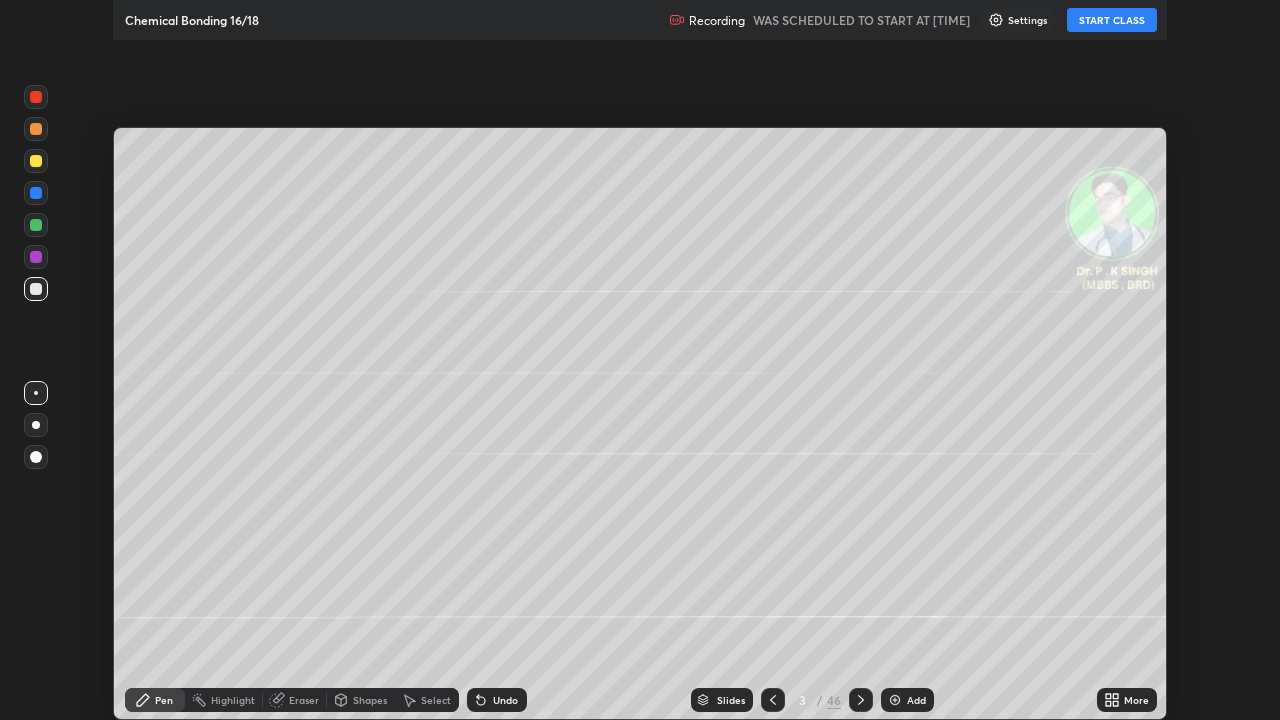 scroll, scrollTop: 99280, scrollLeft: 98720, axis: both 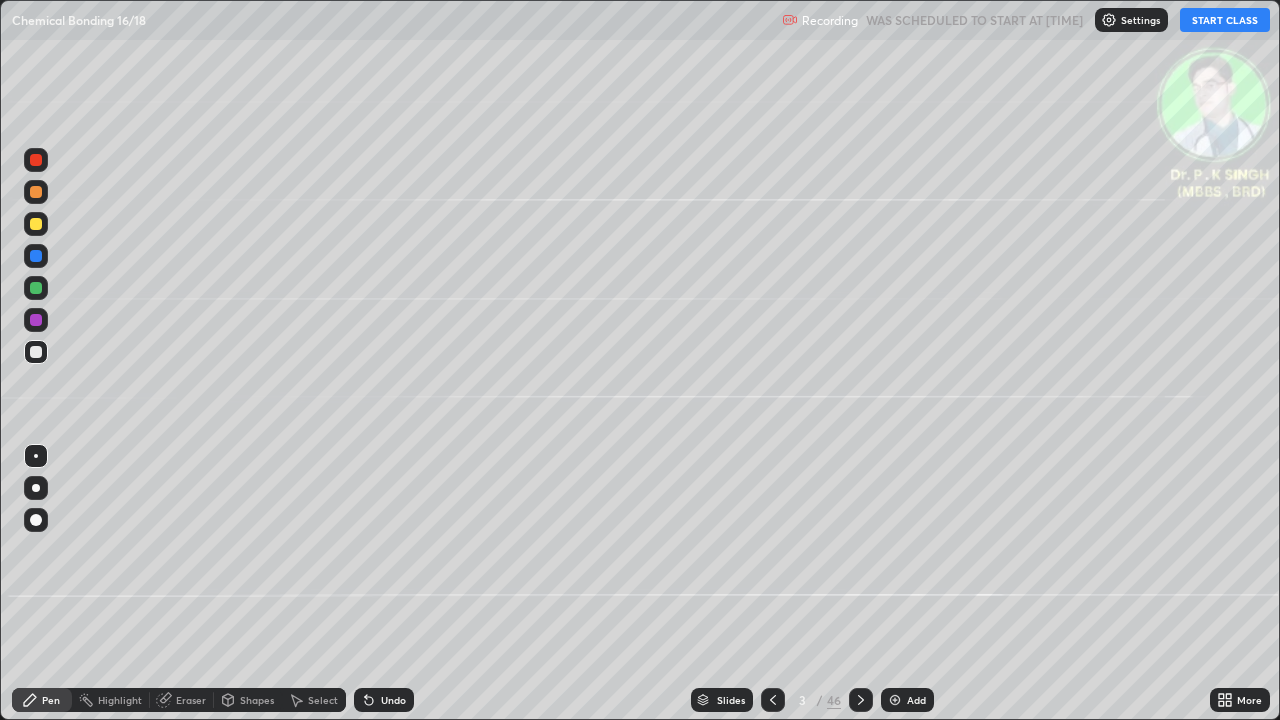 click on "START CLASS" at bounding box center [1225, 20] 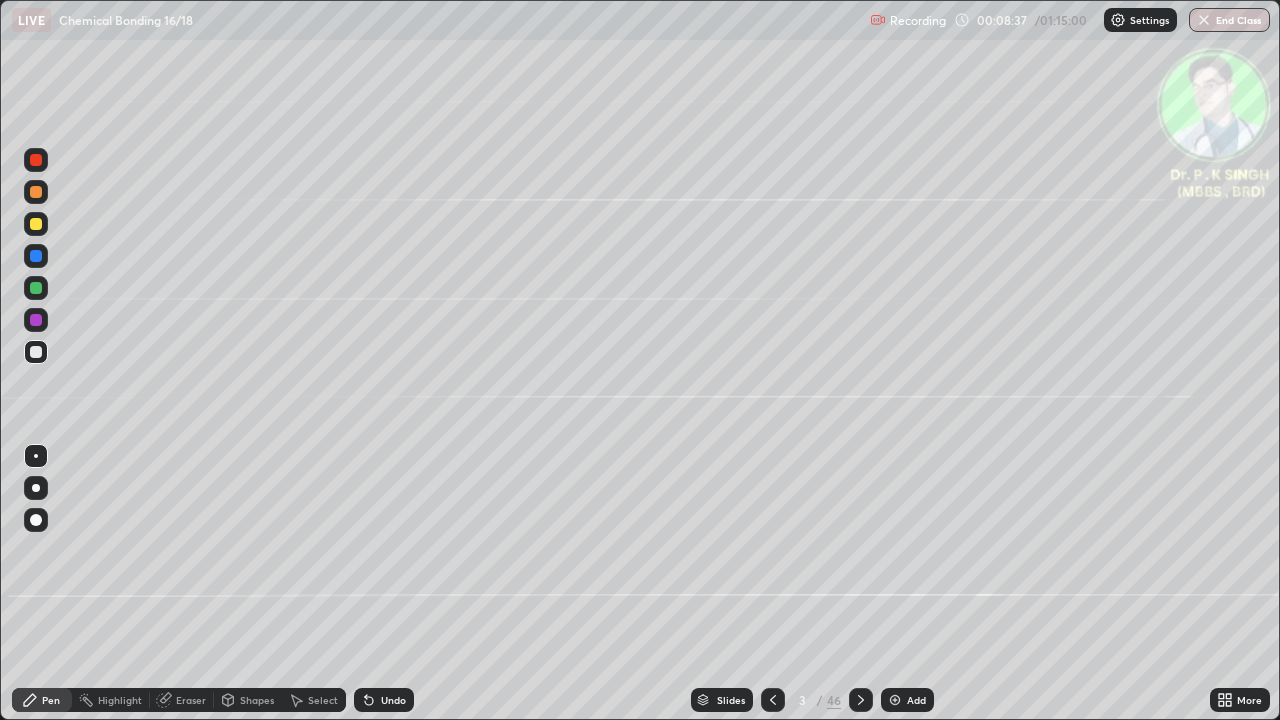 click 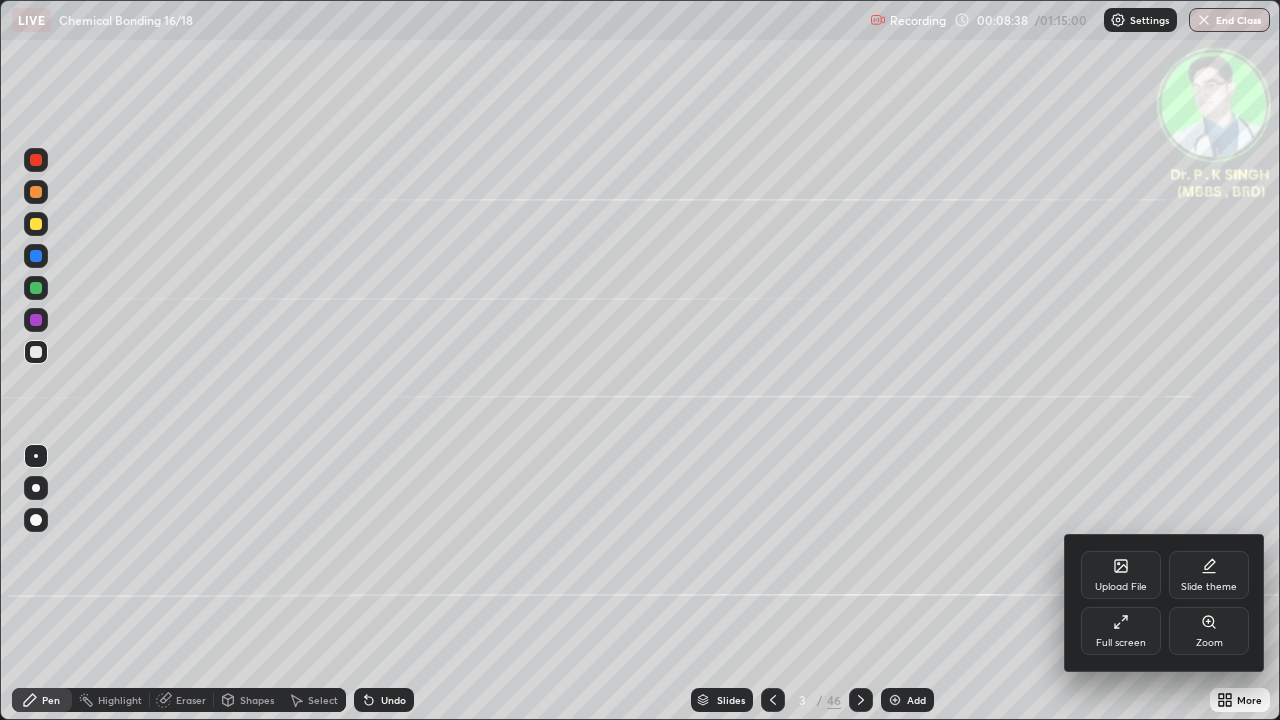 click on "Full screen" at bounding box center (1121, 631) 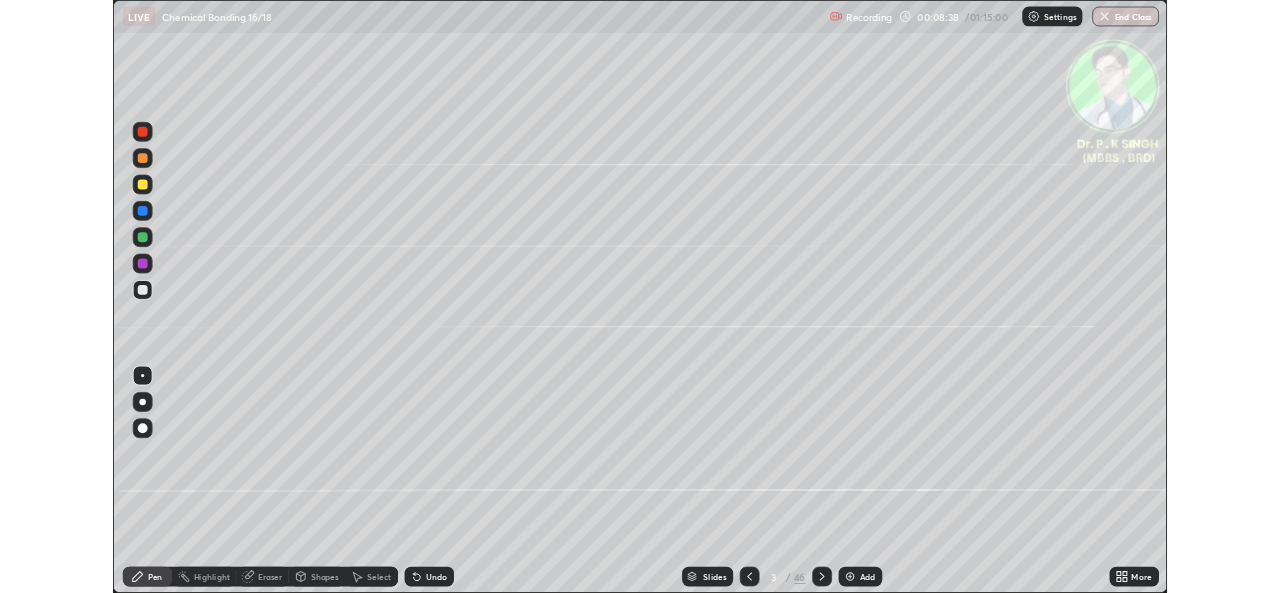 scroll, scrollTop: 593, scrollLeft: 1280, axis: both 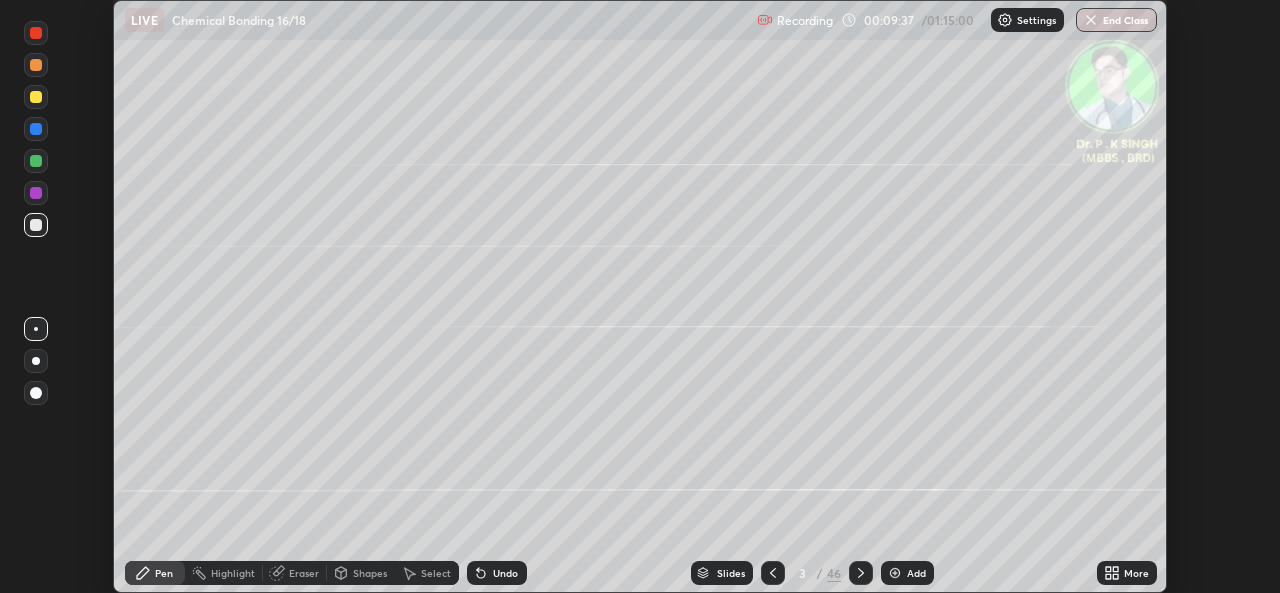 click 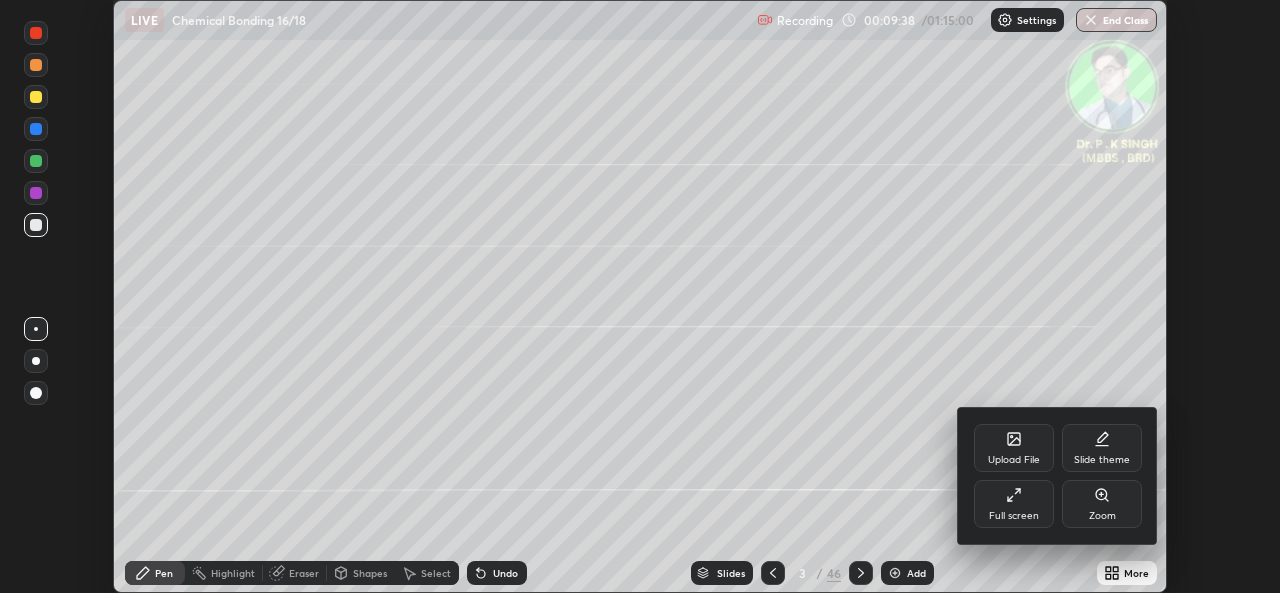 click on "Upload File" at bounding box center [1014, 460] 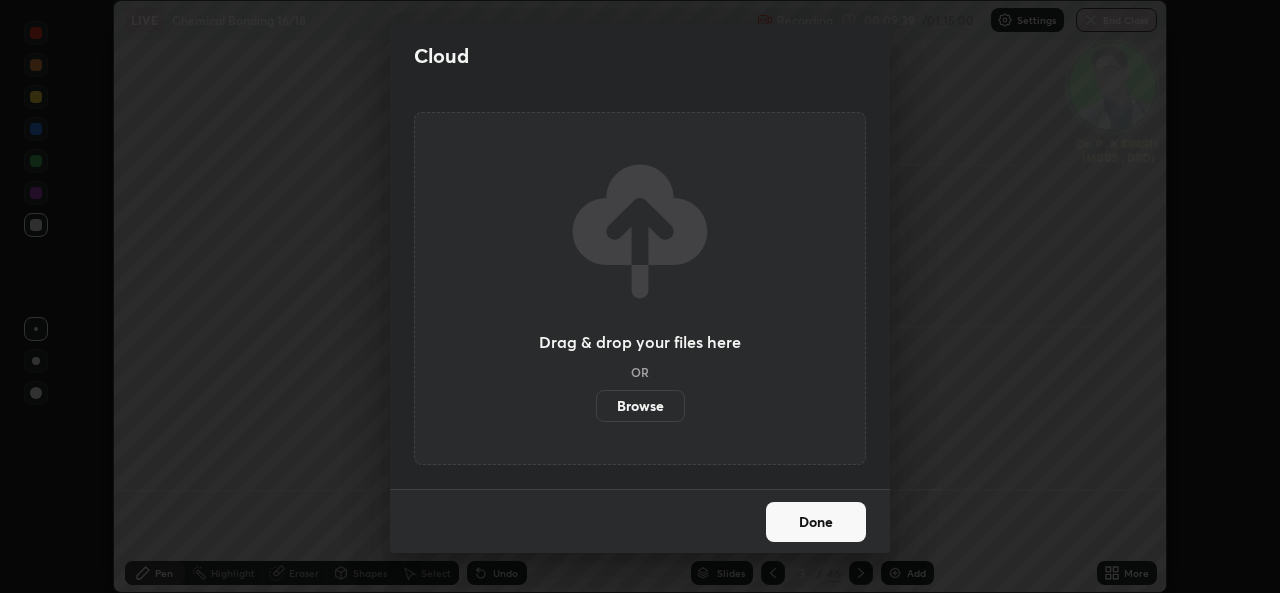 click on "Browse" at bounding box center (640, 406) 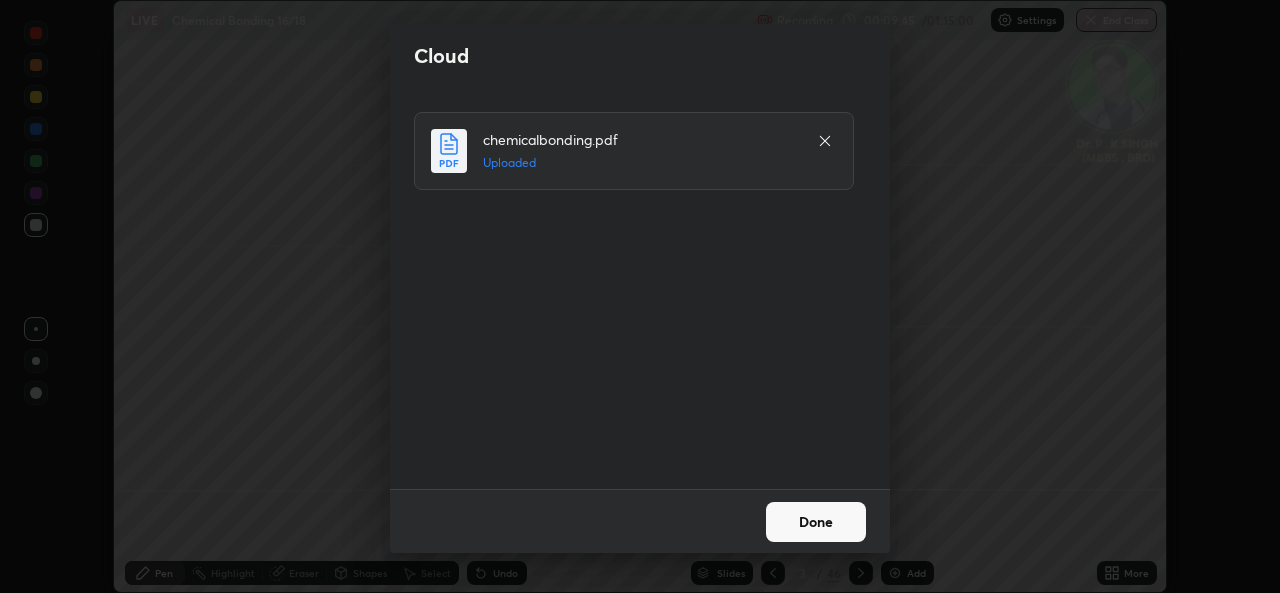 click on "Done" at bounding box center (816, 522) 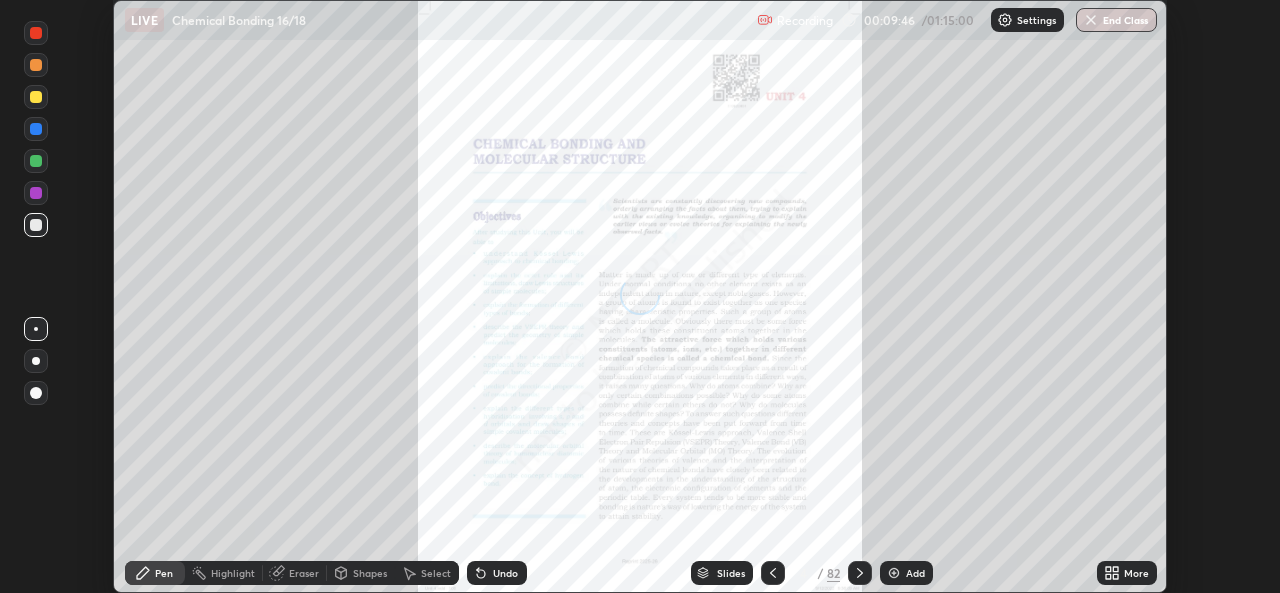 click 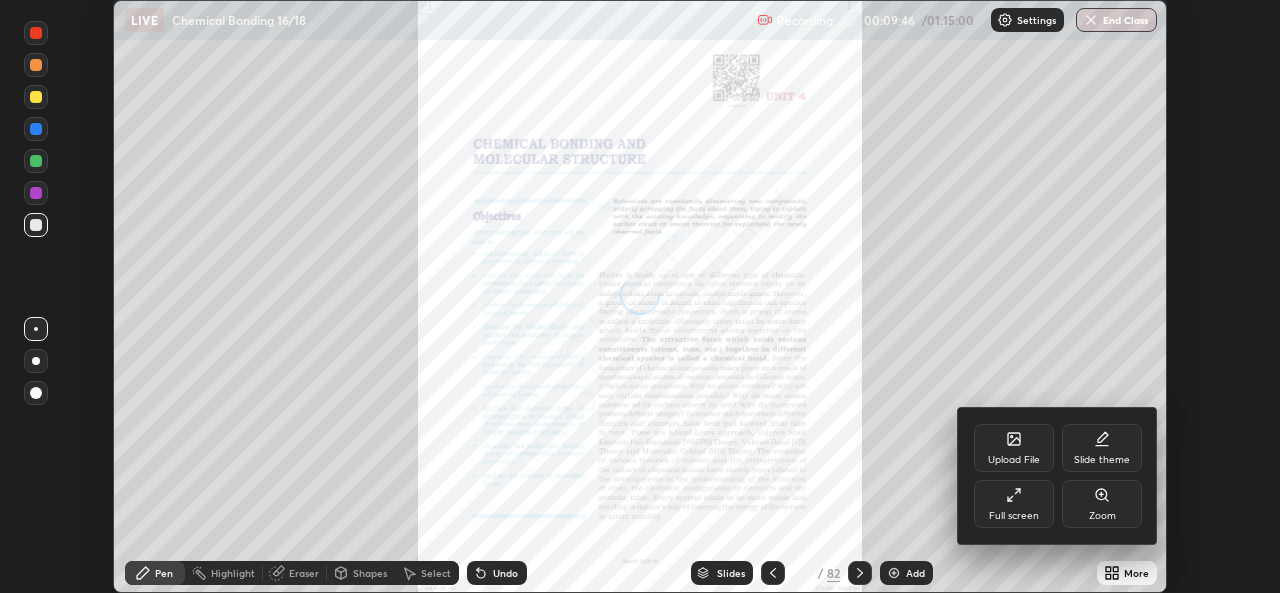click on "Full screen" at bounding box center [1014, 504] 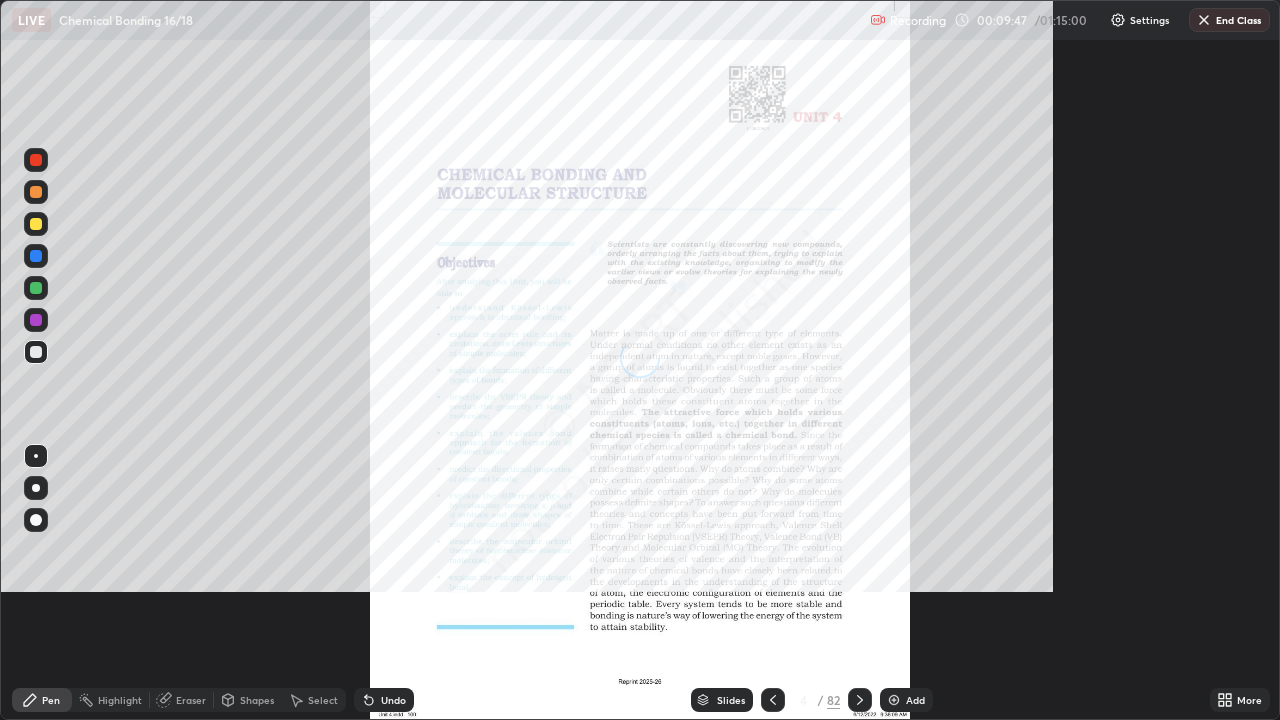 scroll, scrollTop: 99280, scrollLeft: 98720, axis: both 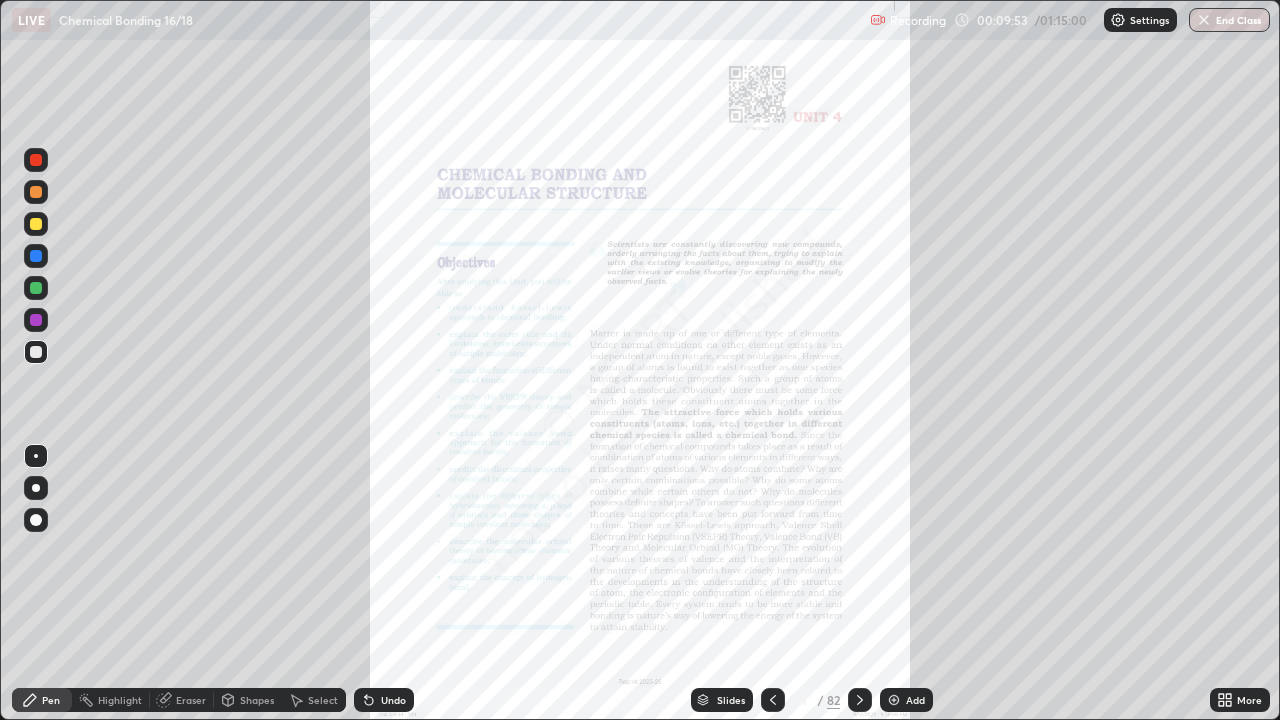 click 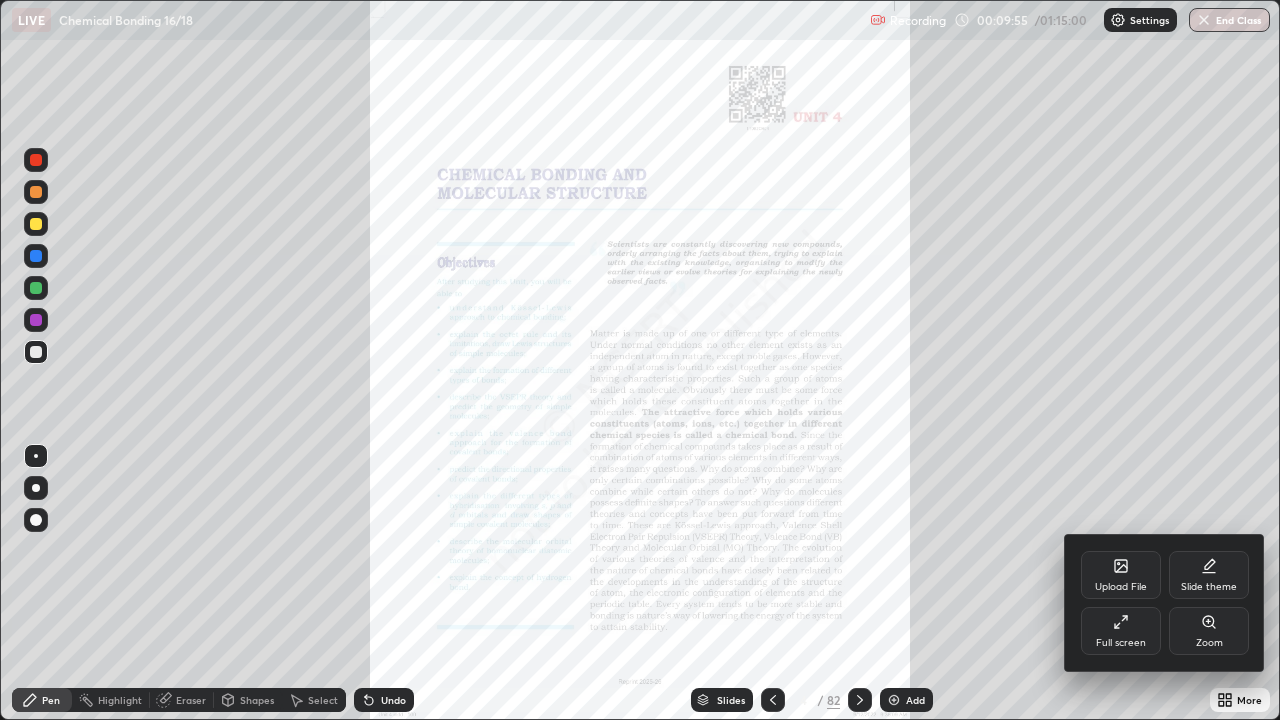 click on "Zoom" at bounding box center [1209, 631] 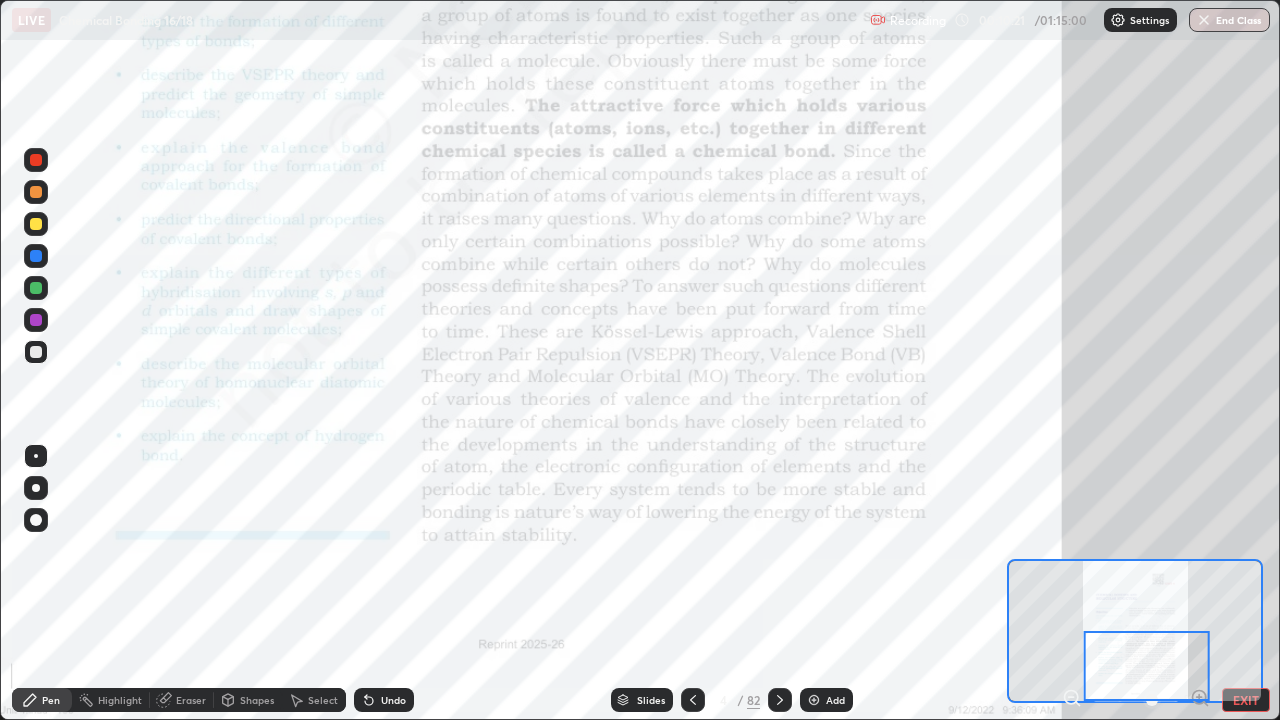 click on "EXIT" at bounding box center (1246, 700) 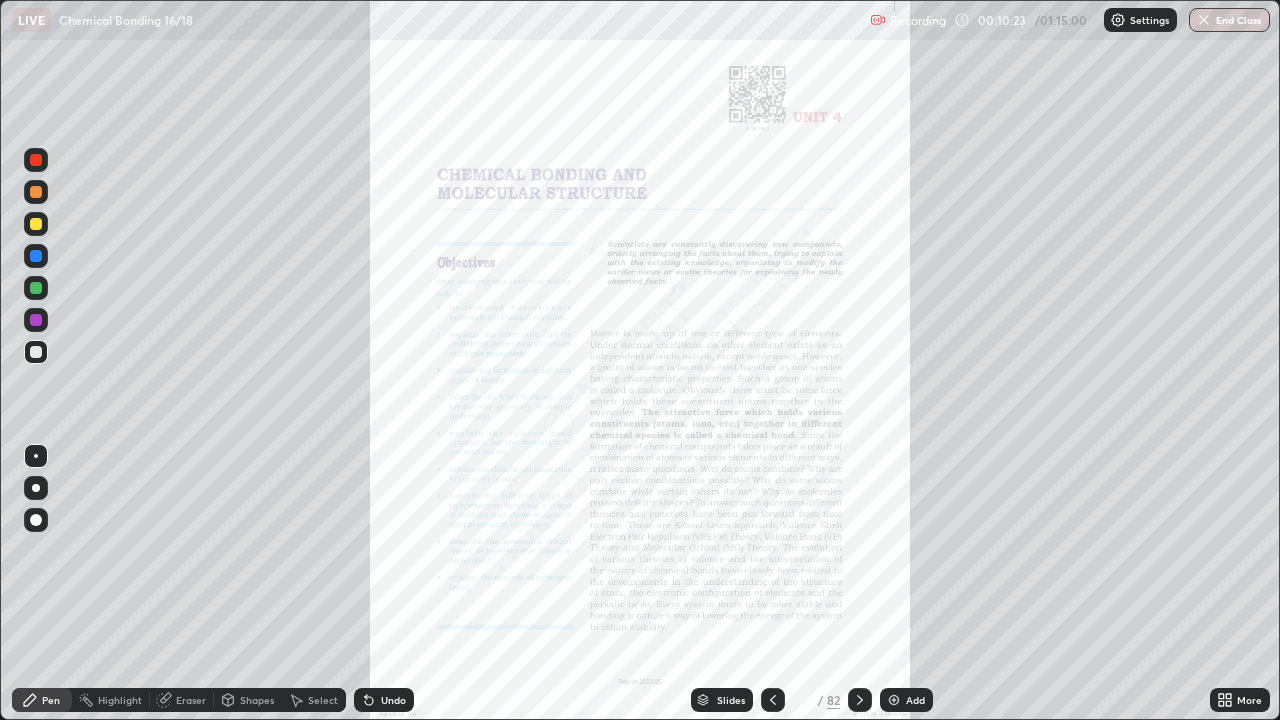 click at bounding box center [860, 700] 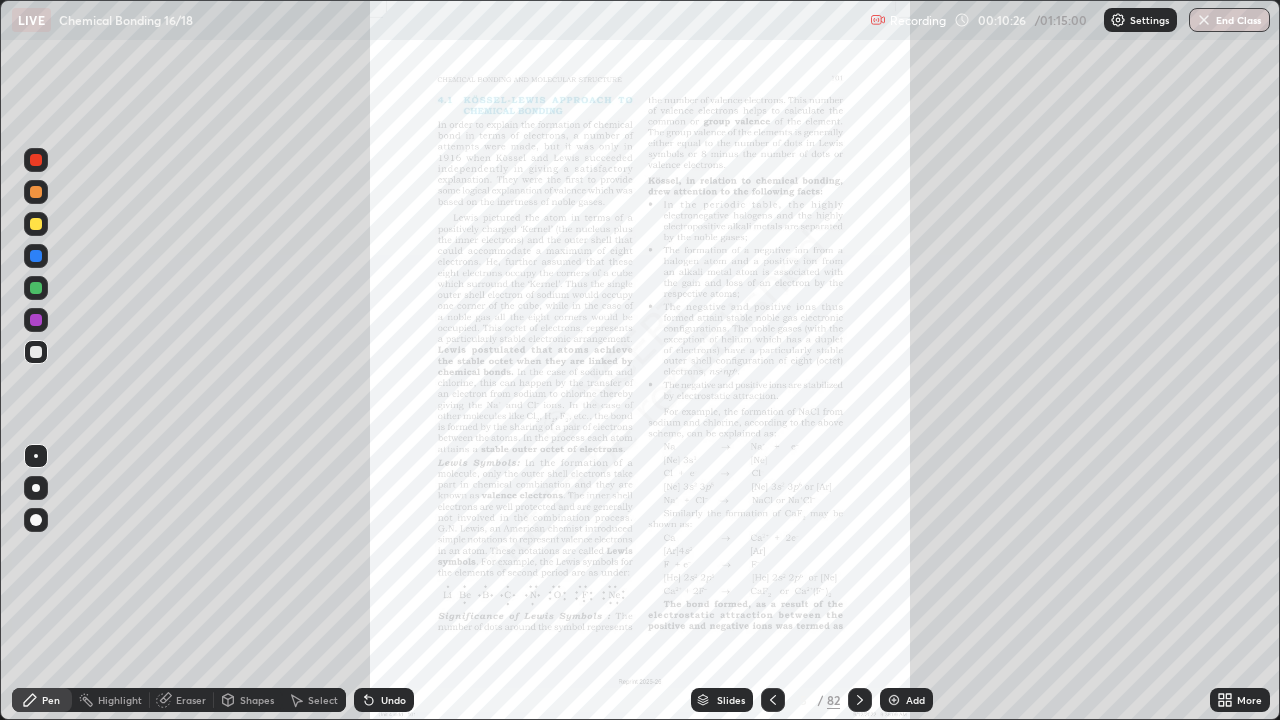 click 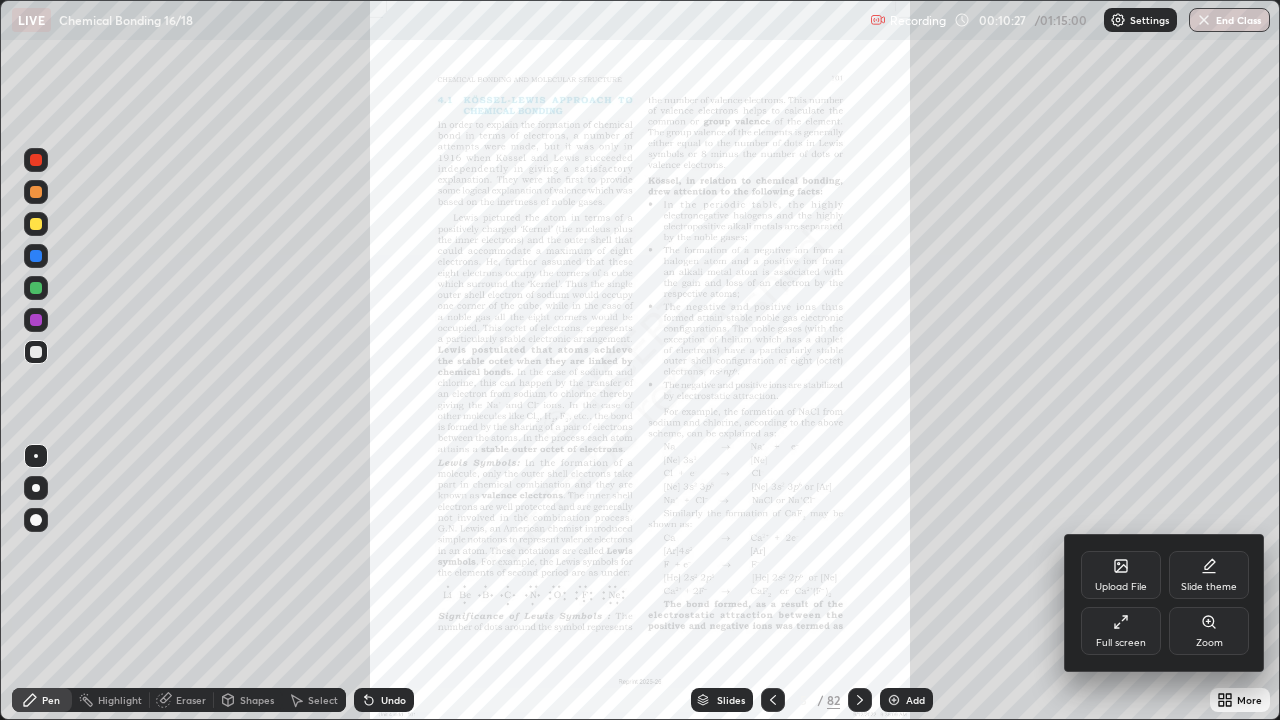 click on "Zoom" at bounding box center [1209, 631] 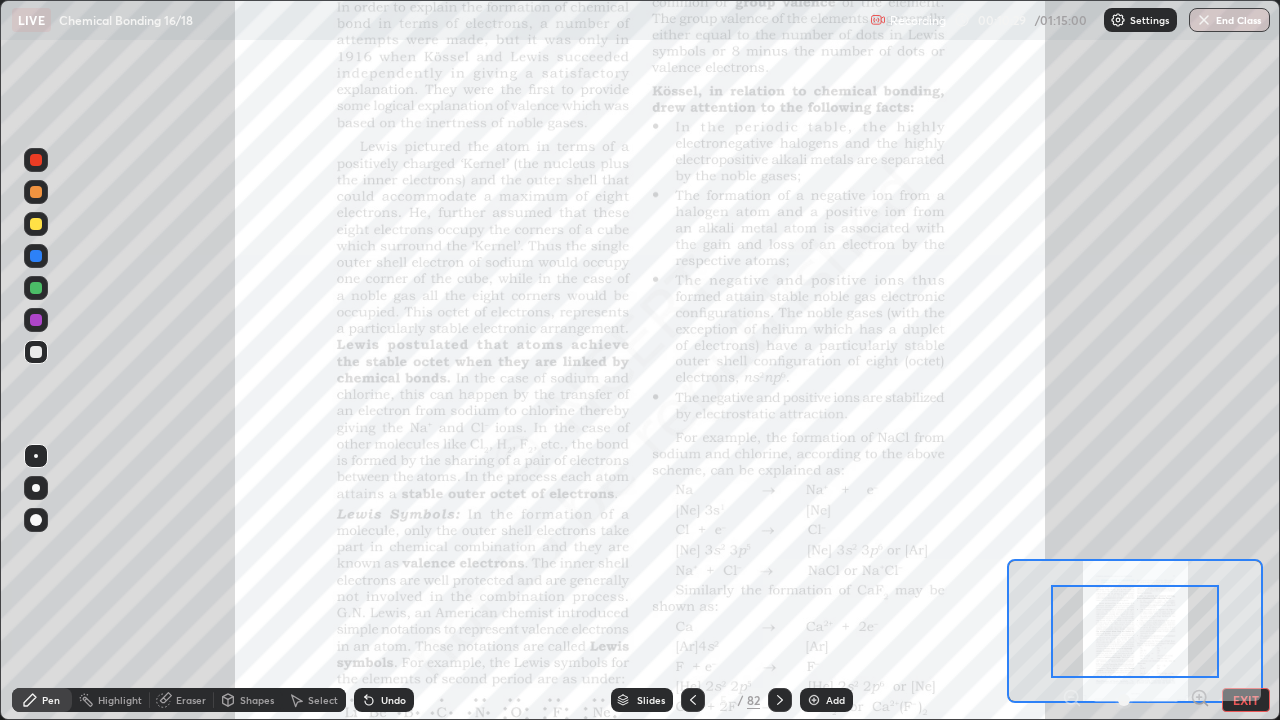 click 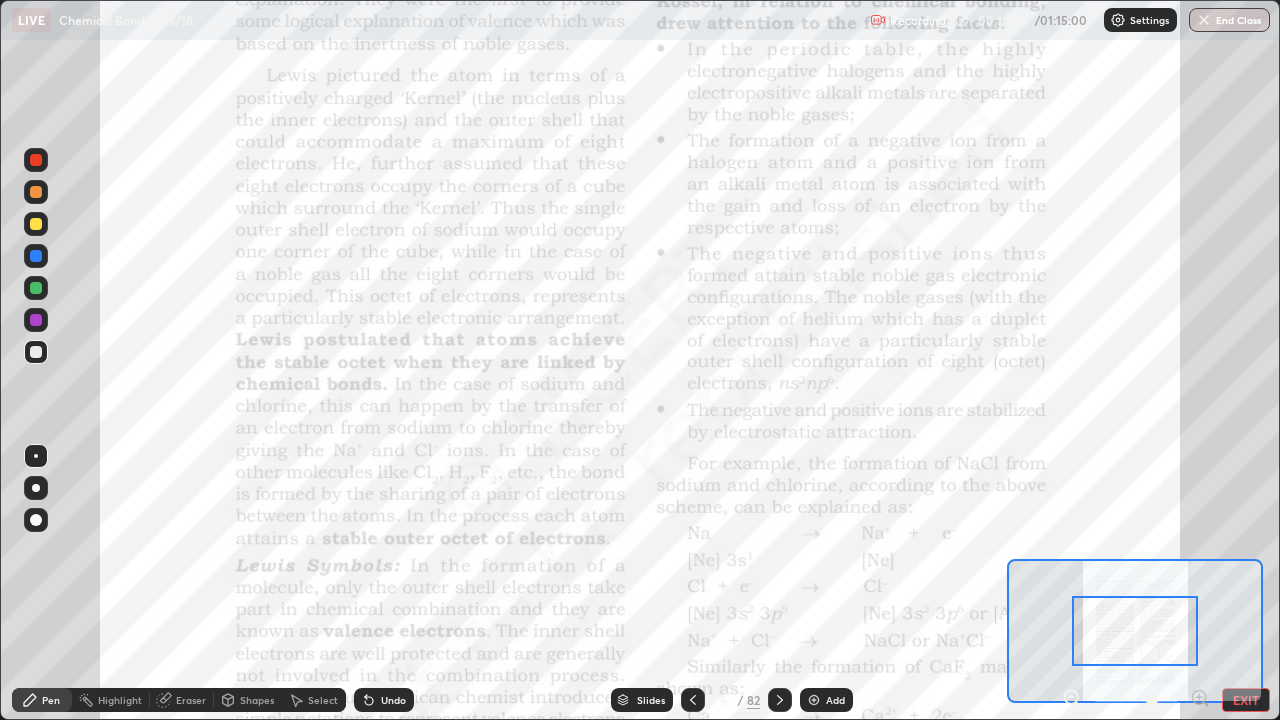 click 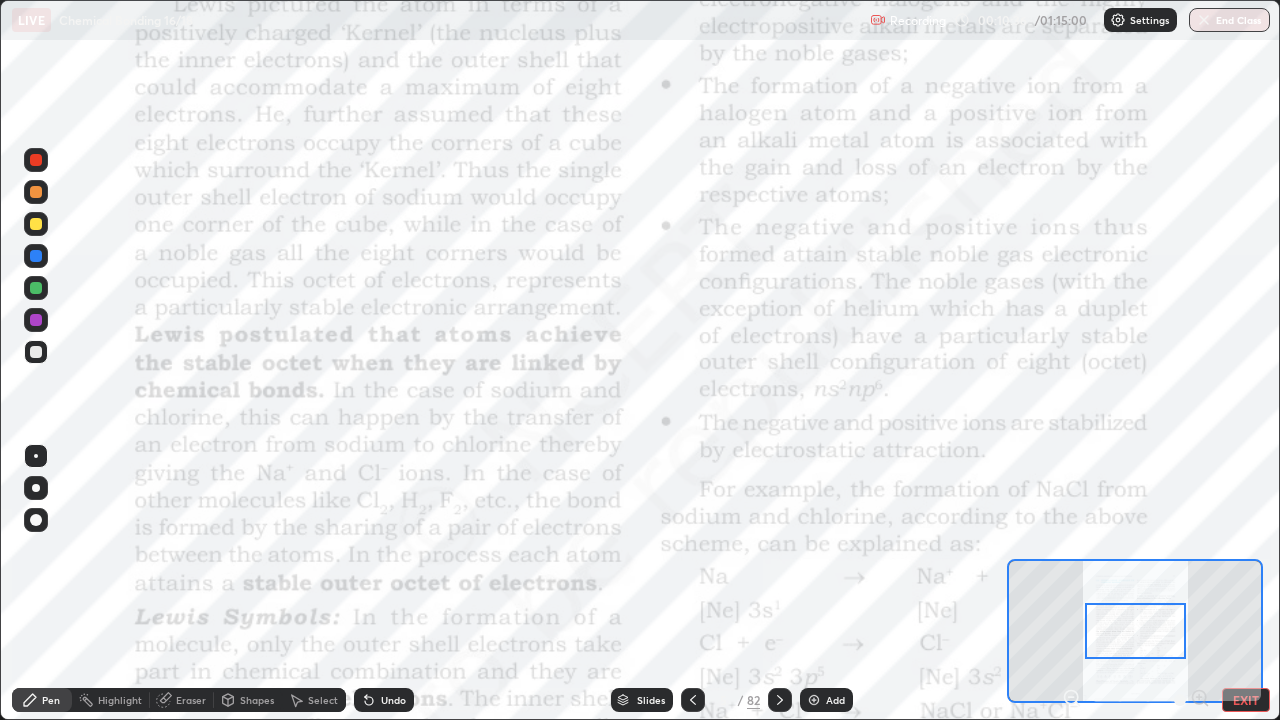 click 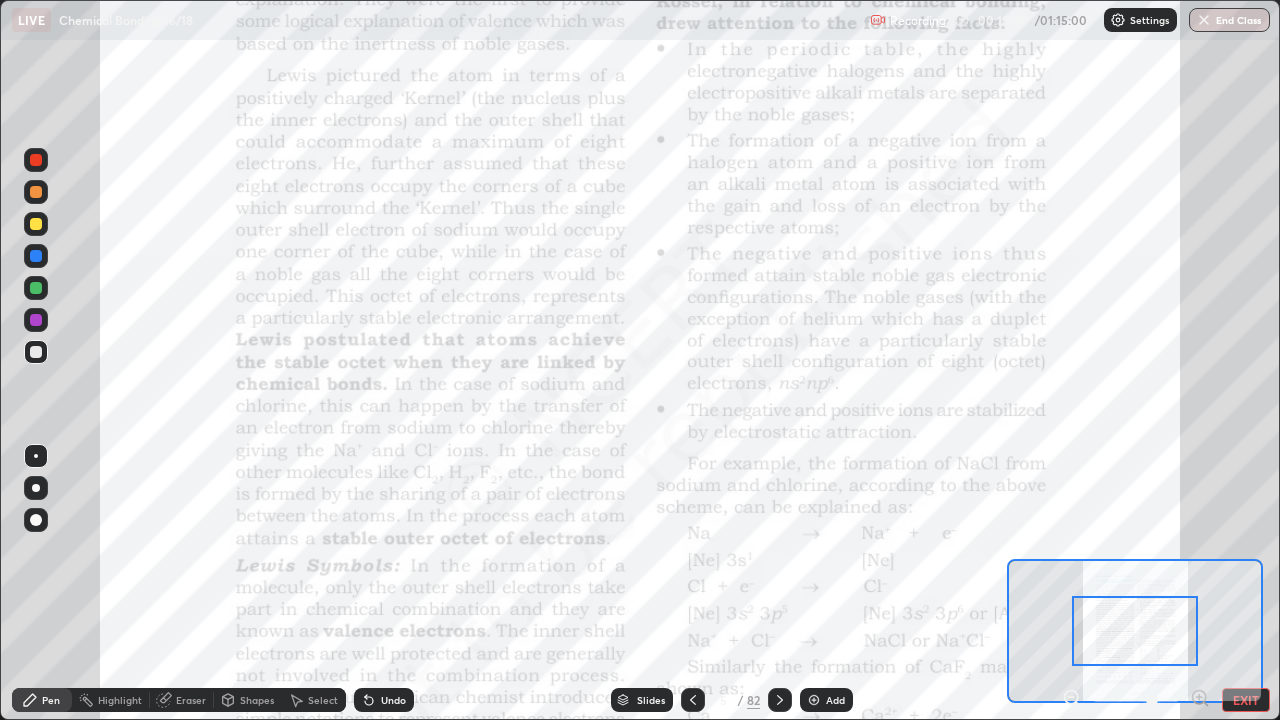 click on "EXIT" at bounding box center [1246, 700] 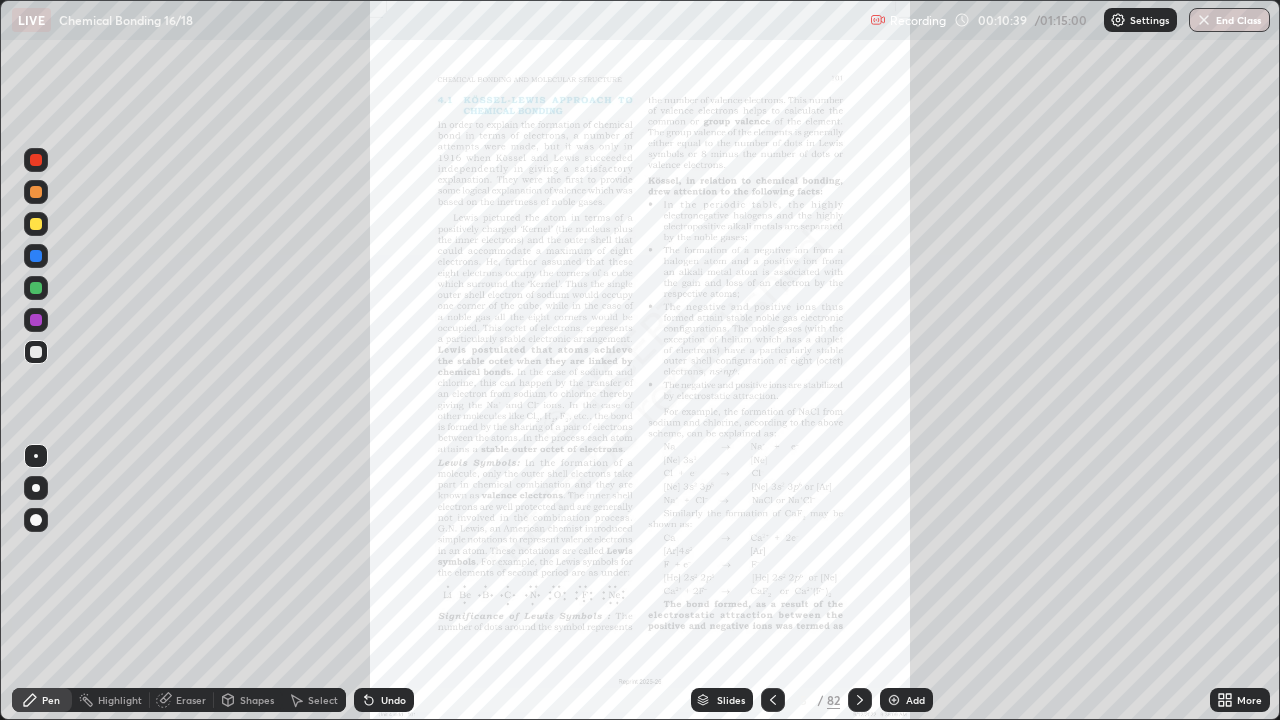 click 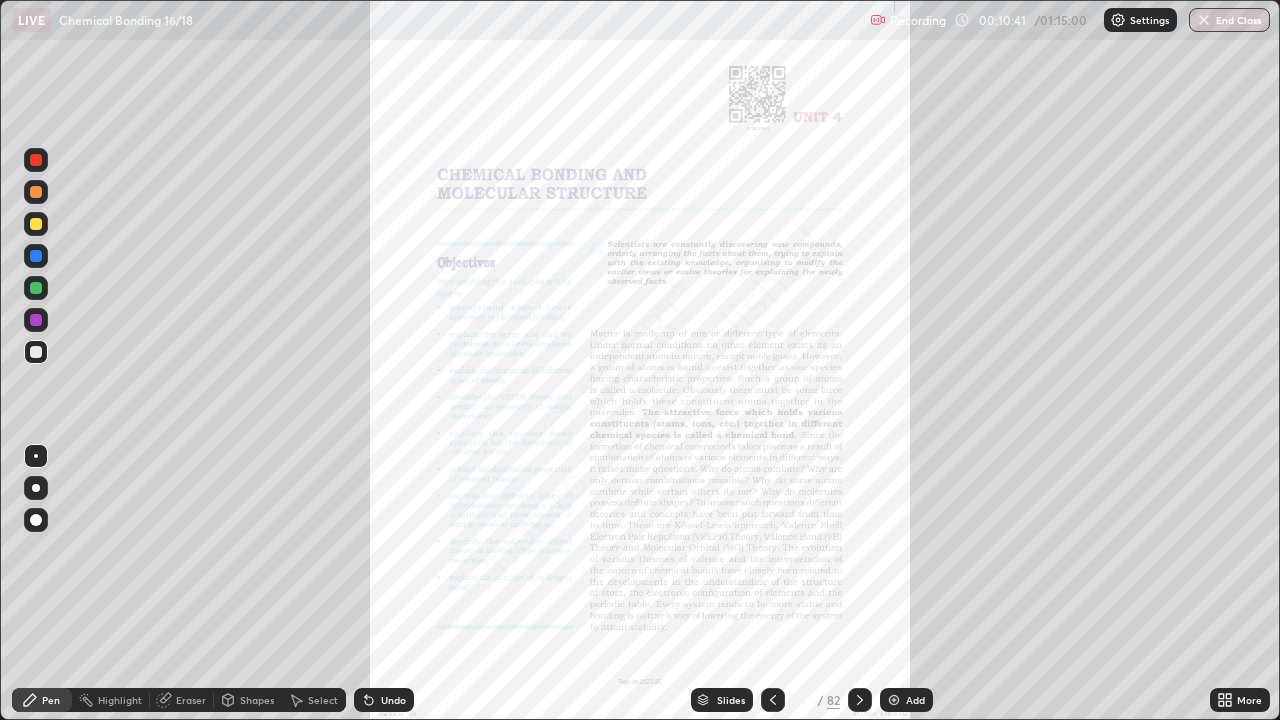 click 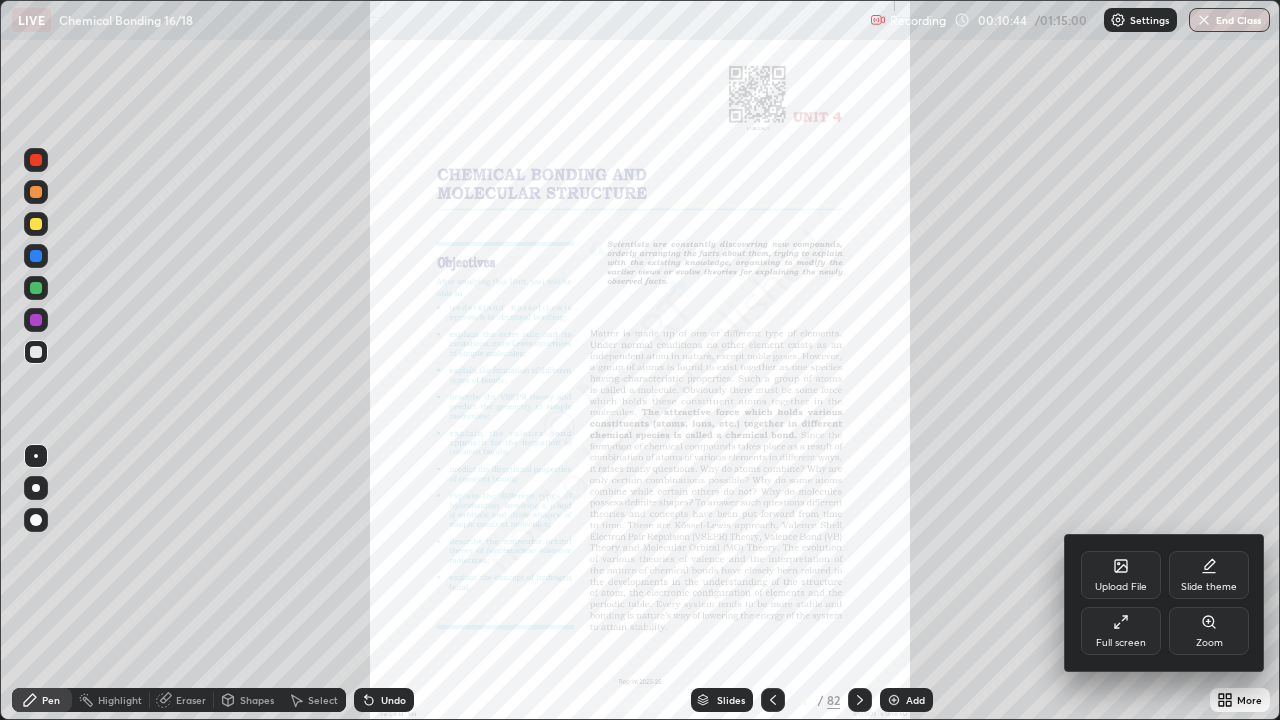 click on "Zoom" at bounding box center (1209, 631) 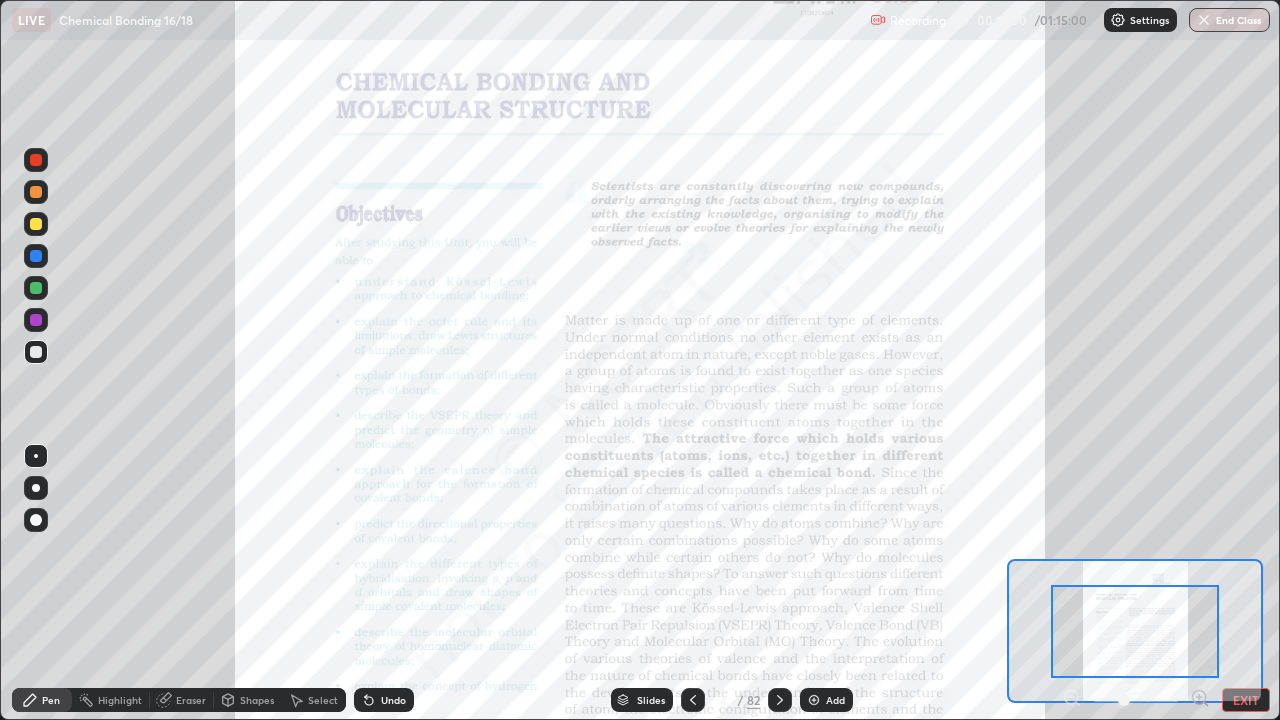 click 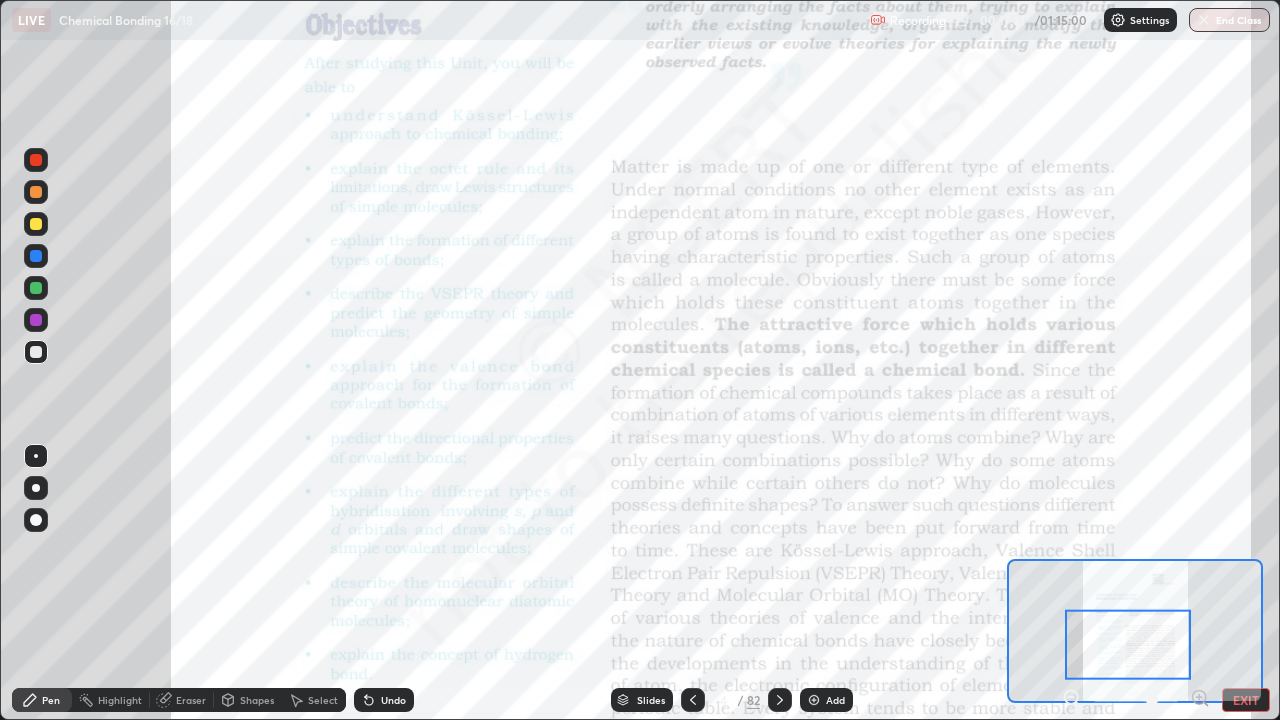 click 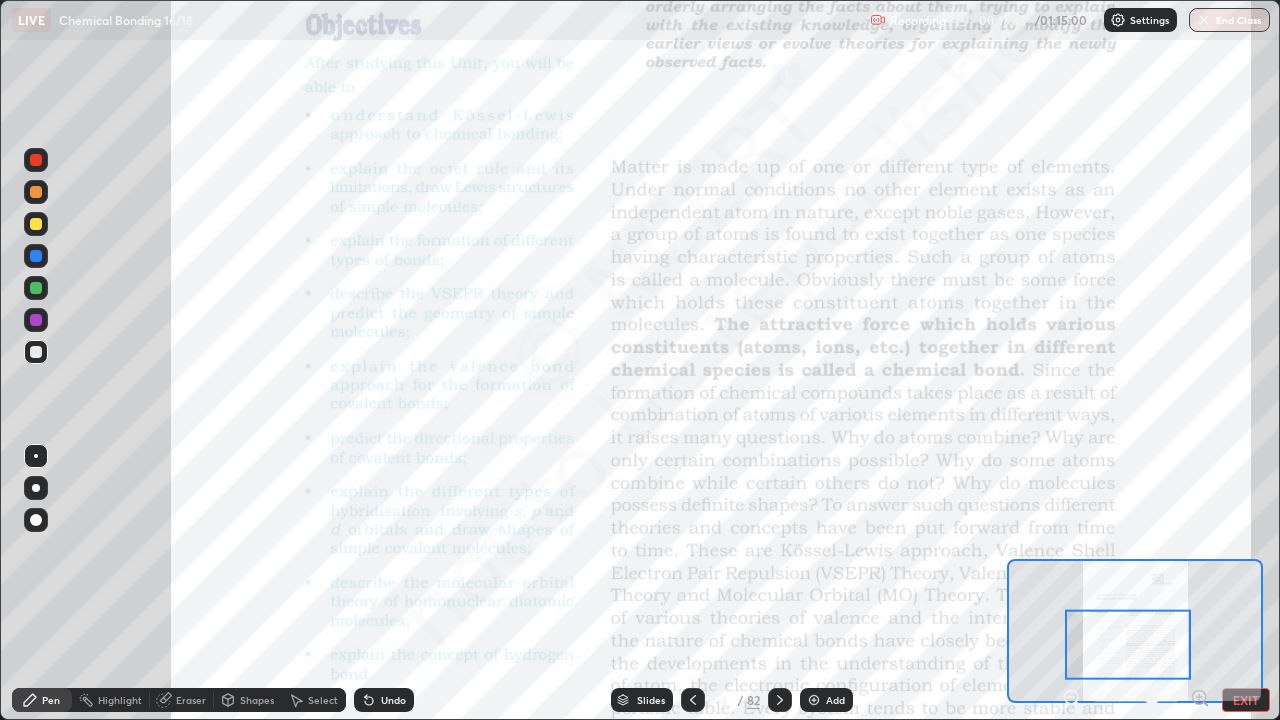 click 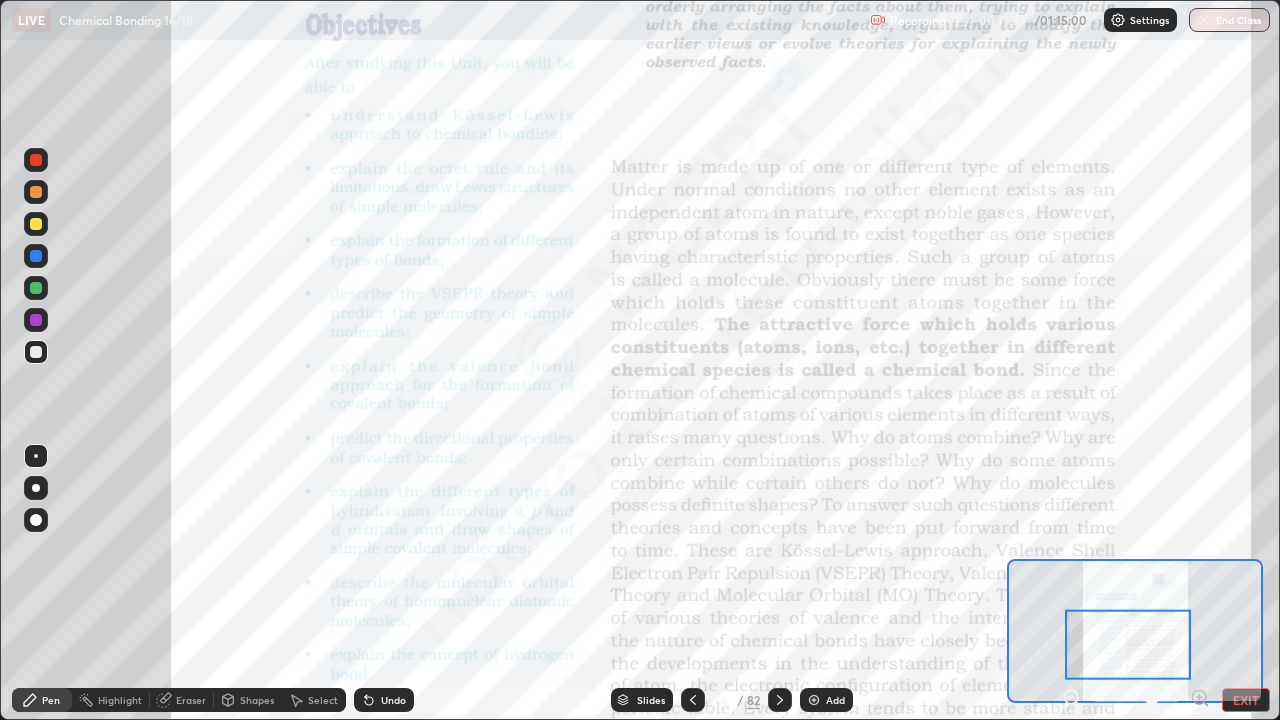 click on "Pen" at bounding box center (42, 700) 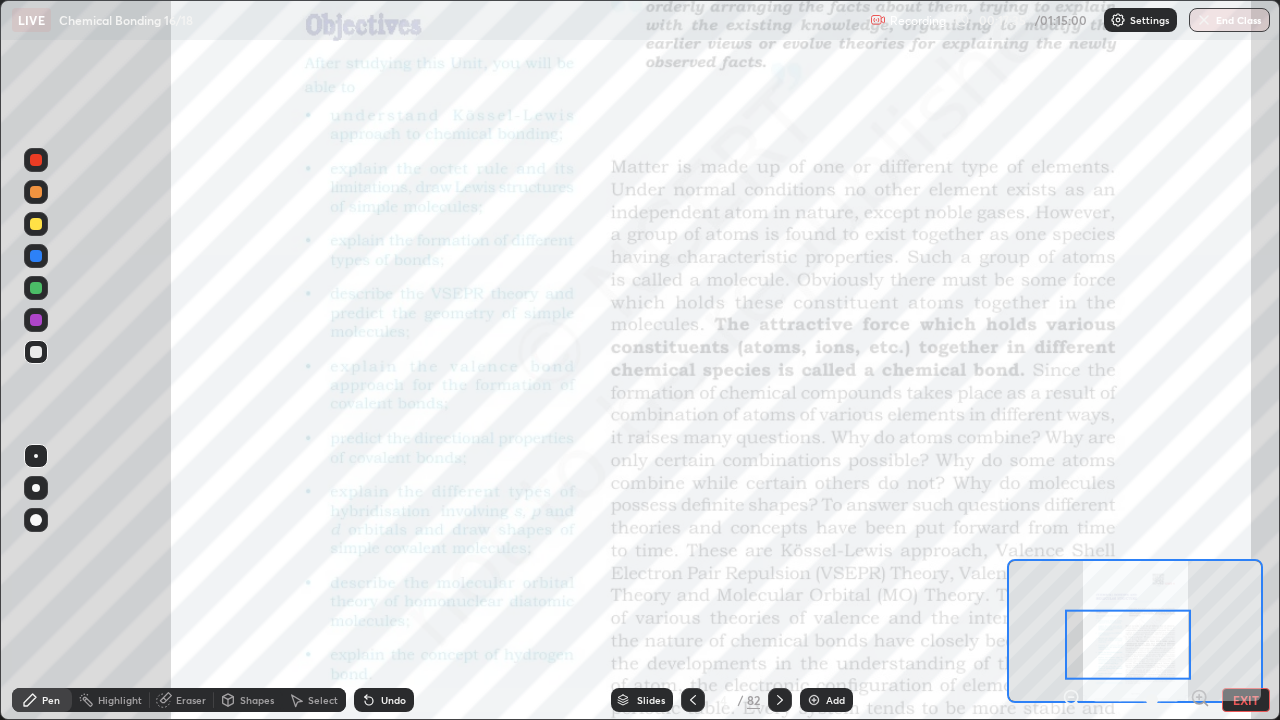 click at bounding box center [36, 224] 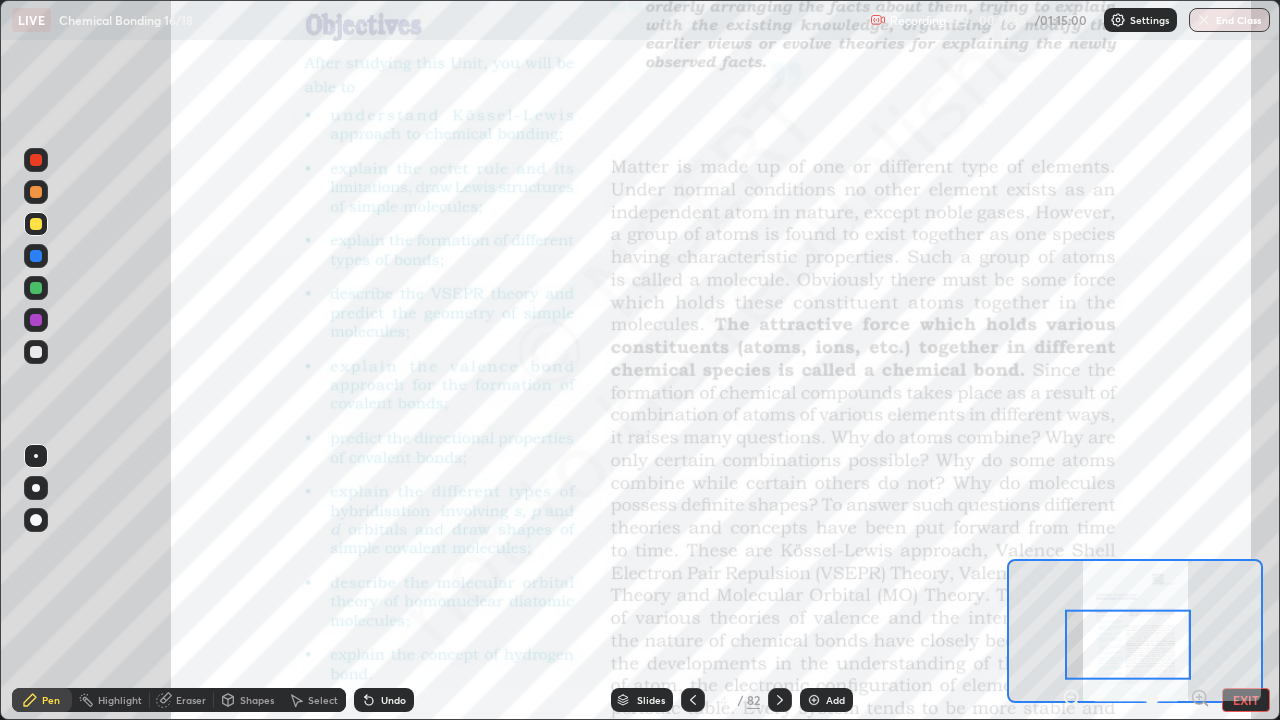 click at bounding box center (36, 224) 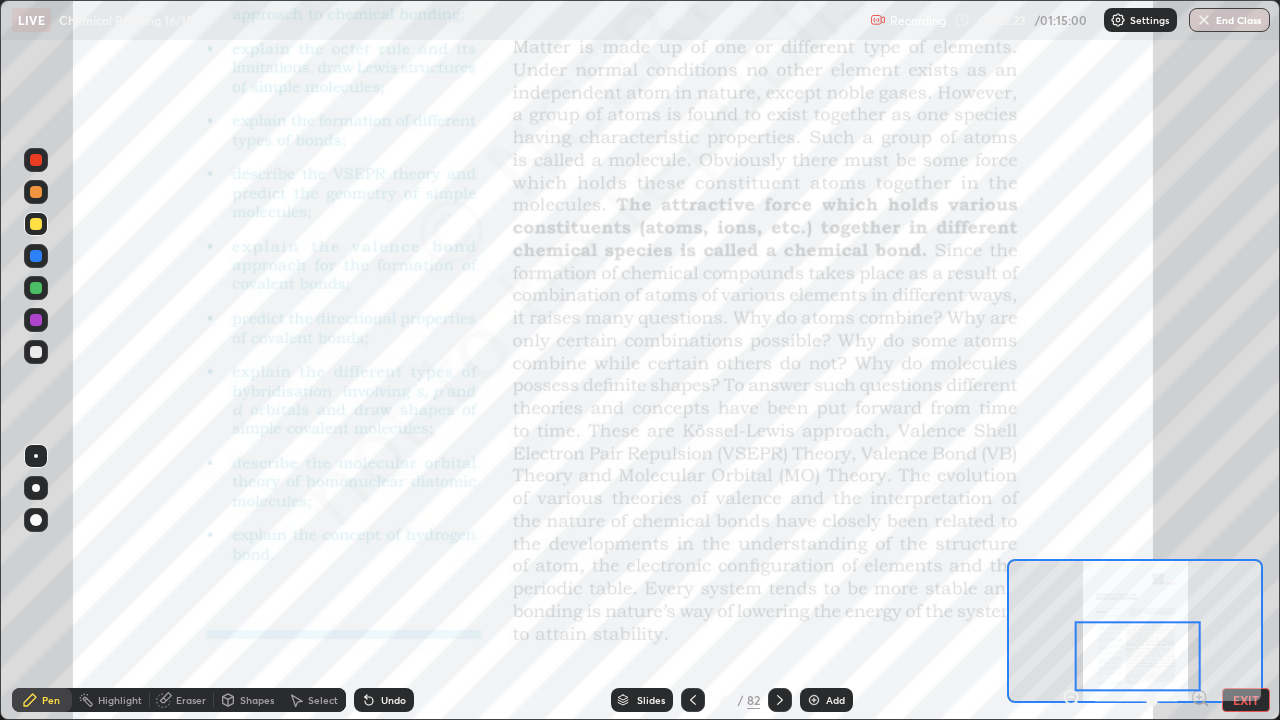 click 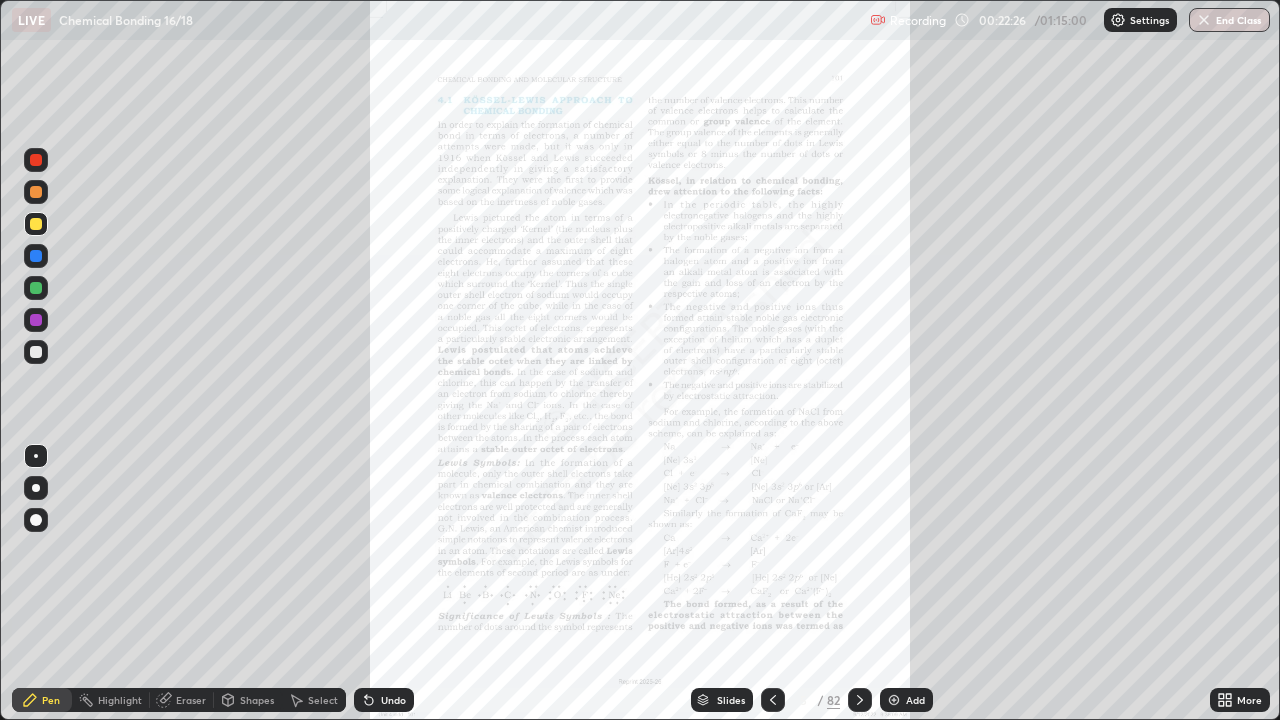 click 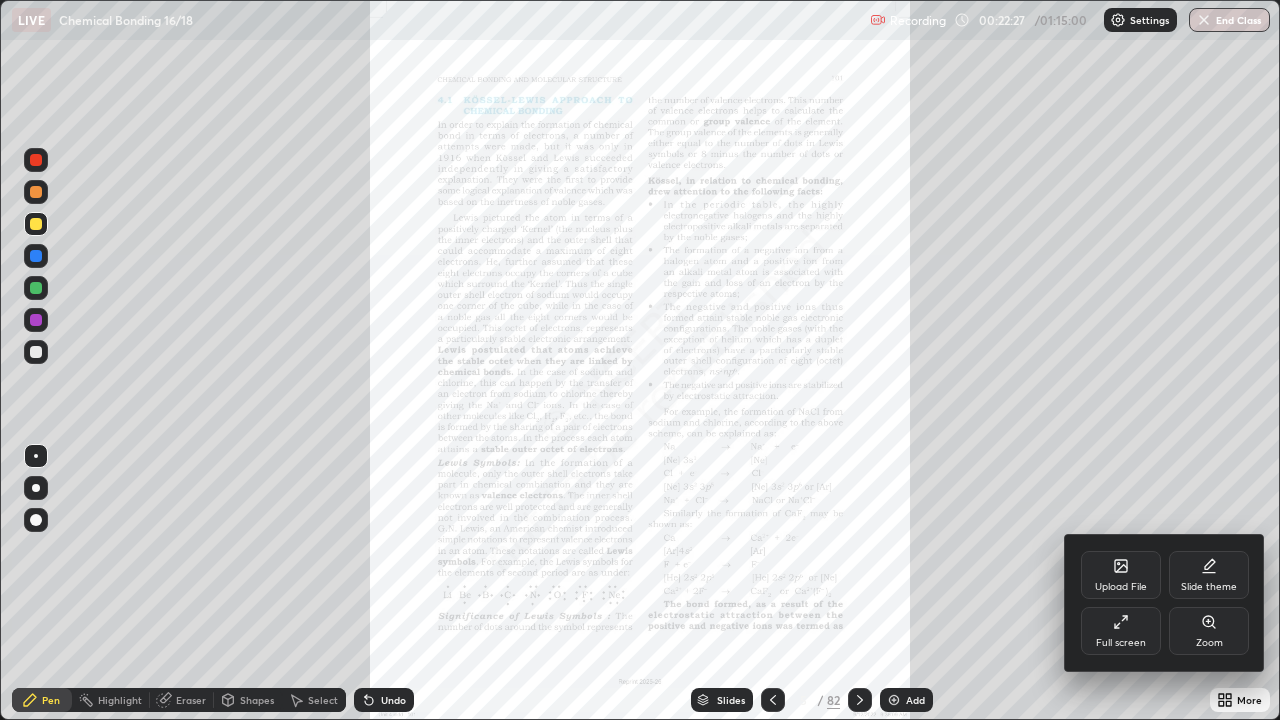 click 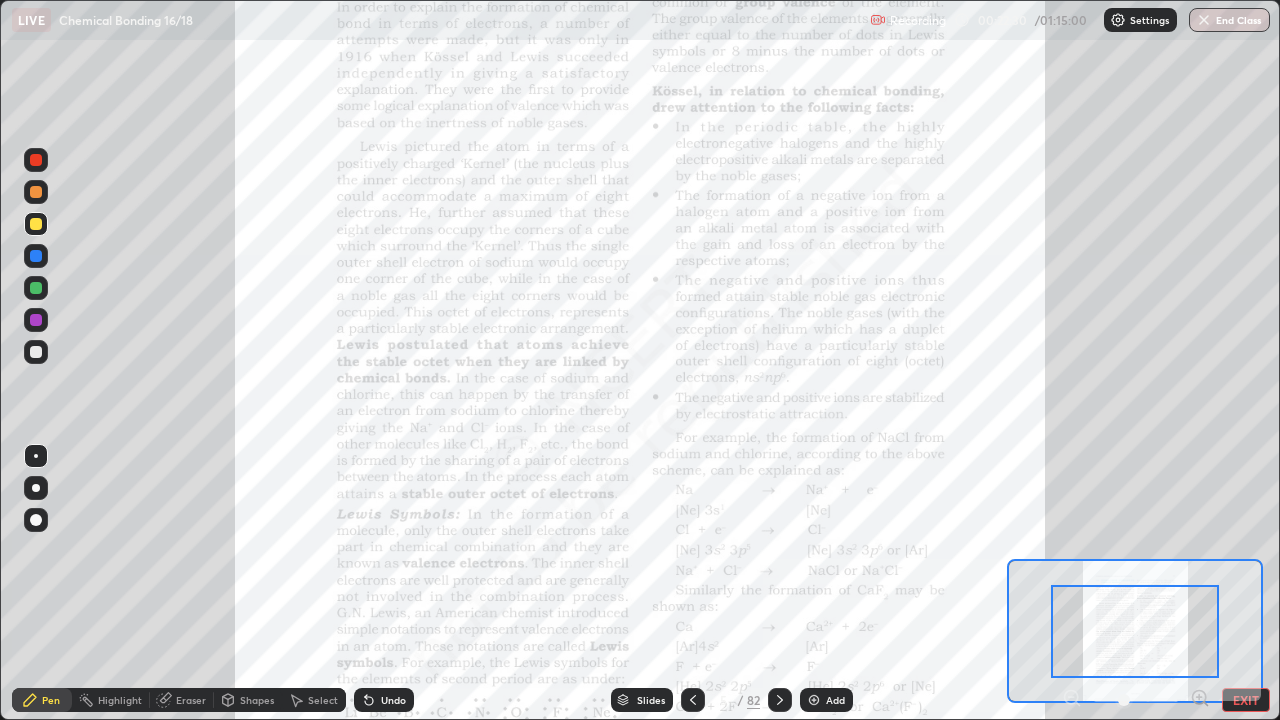 click at bounding box center (1135, 631) 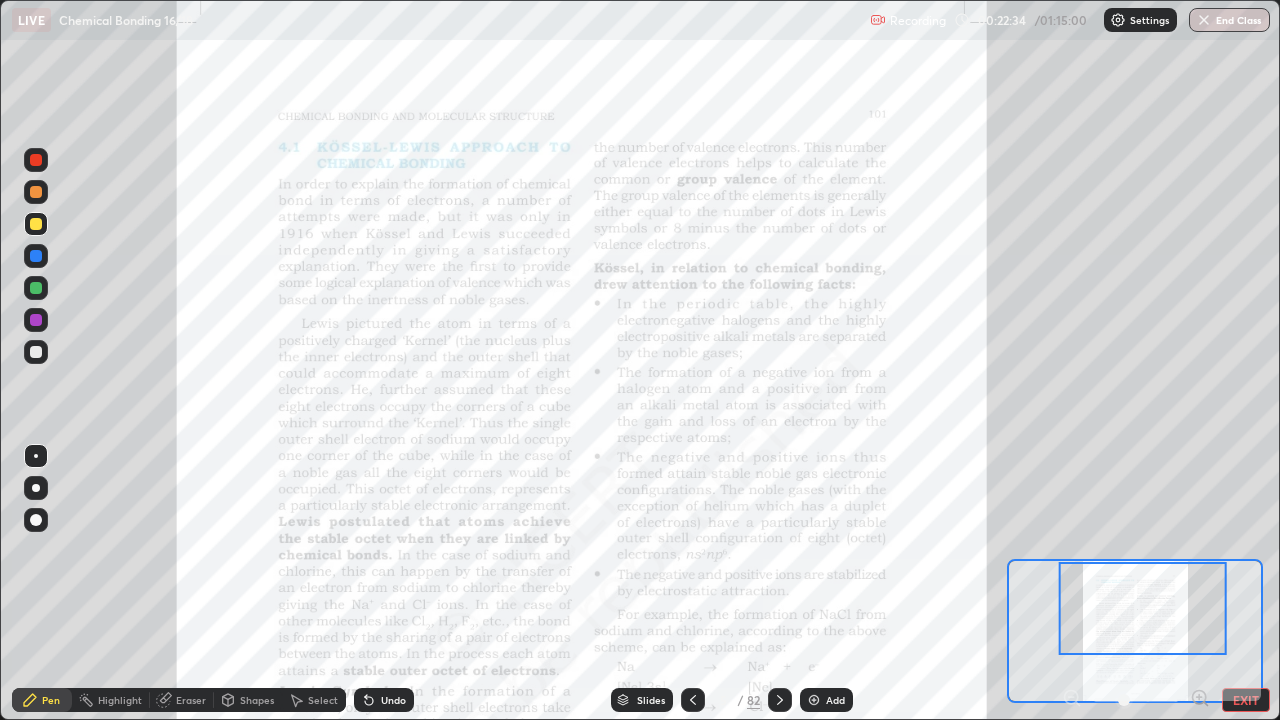 click at bounding box center (1143, 608) 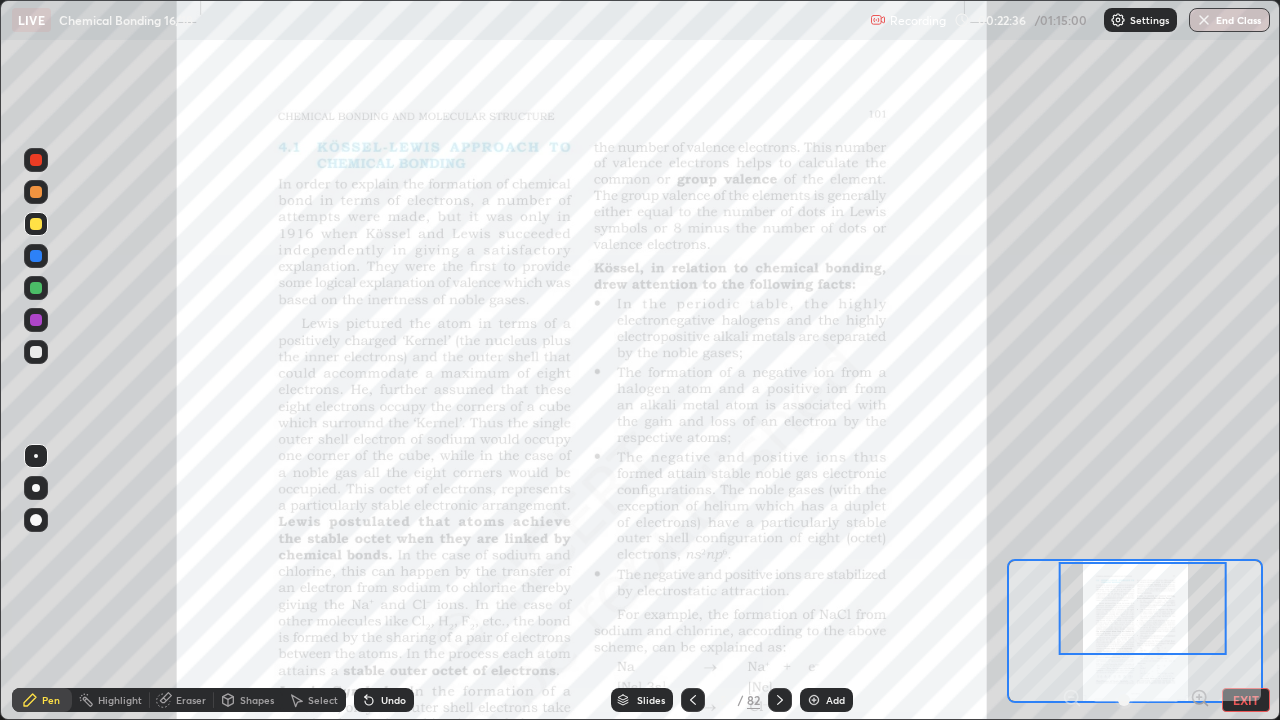 click 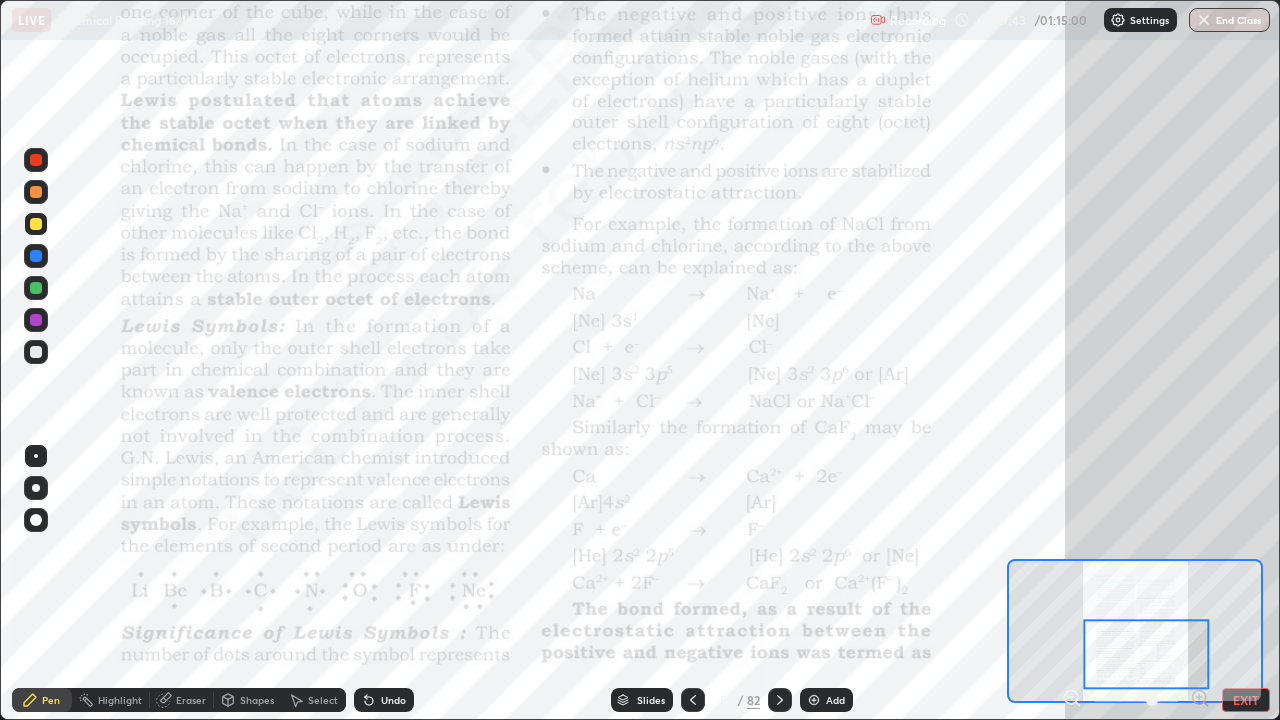 click at bounding box center [1147, 655] 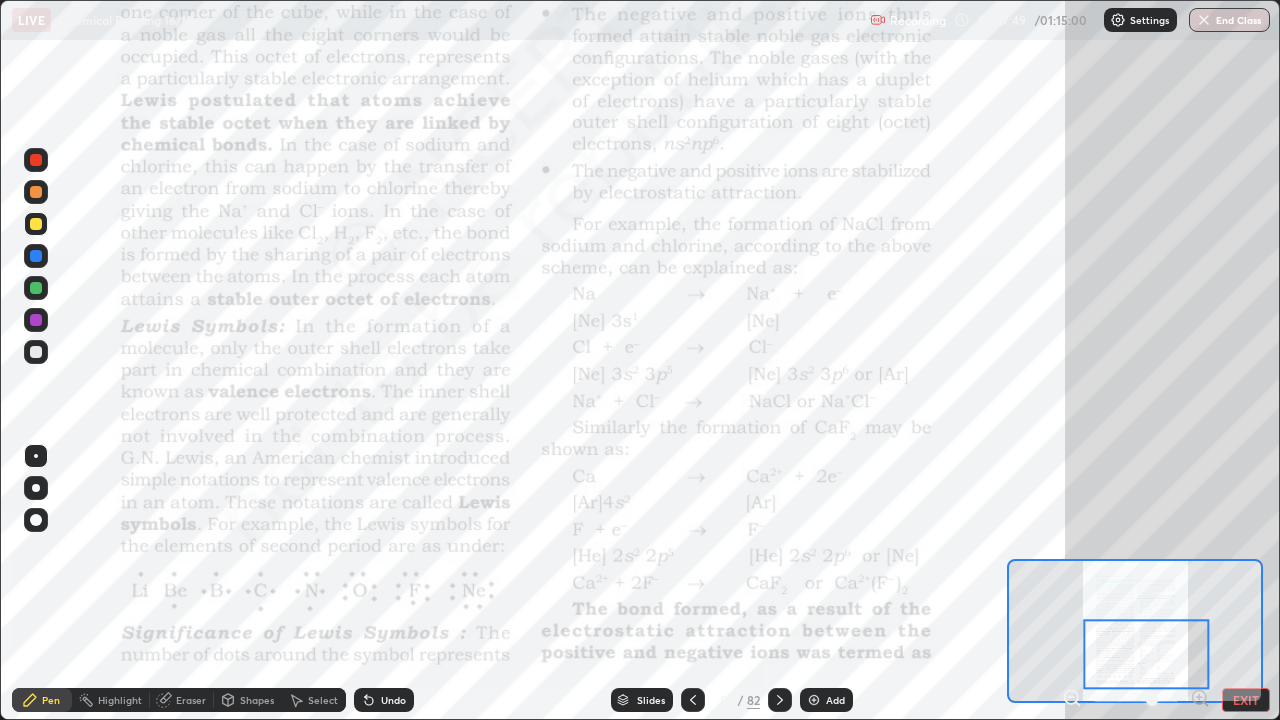 click 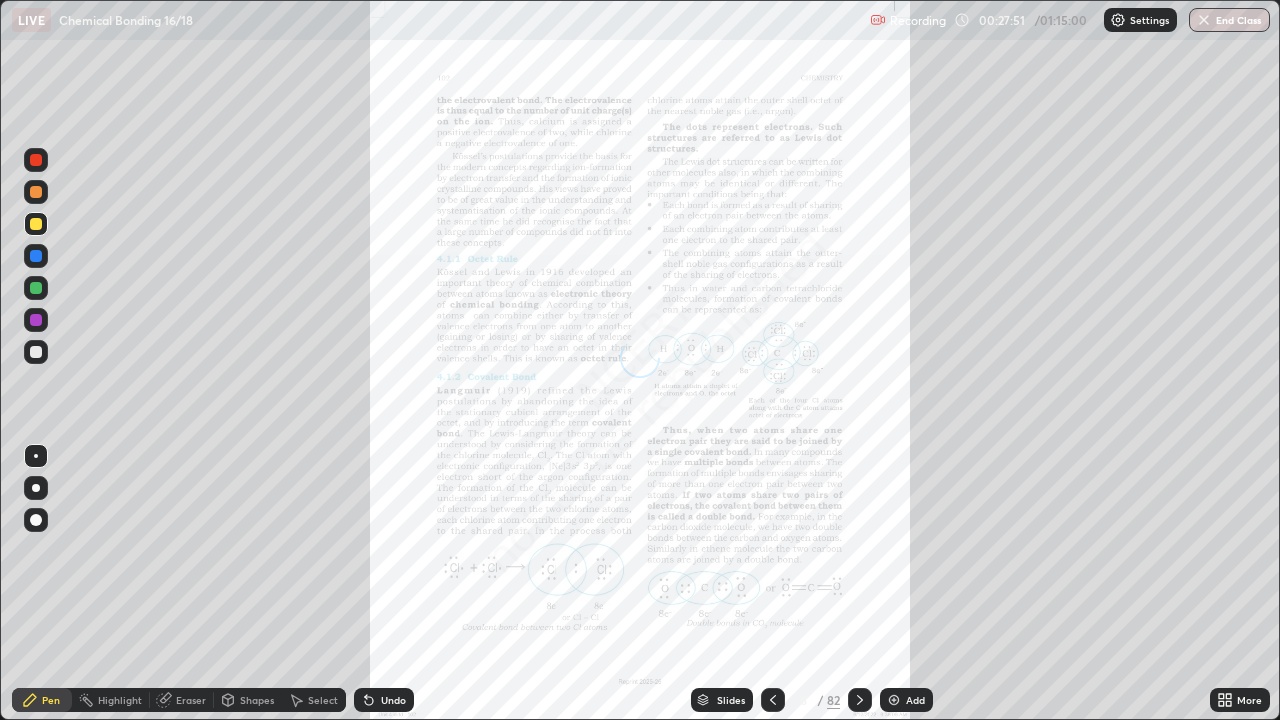 click 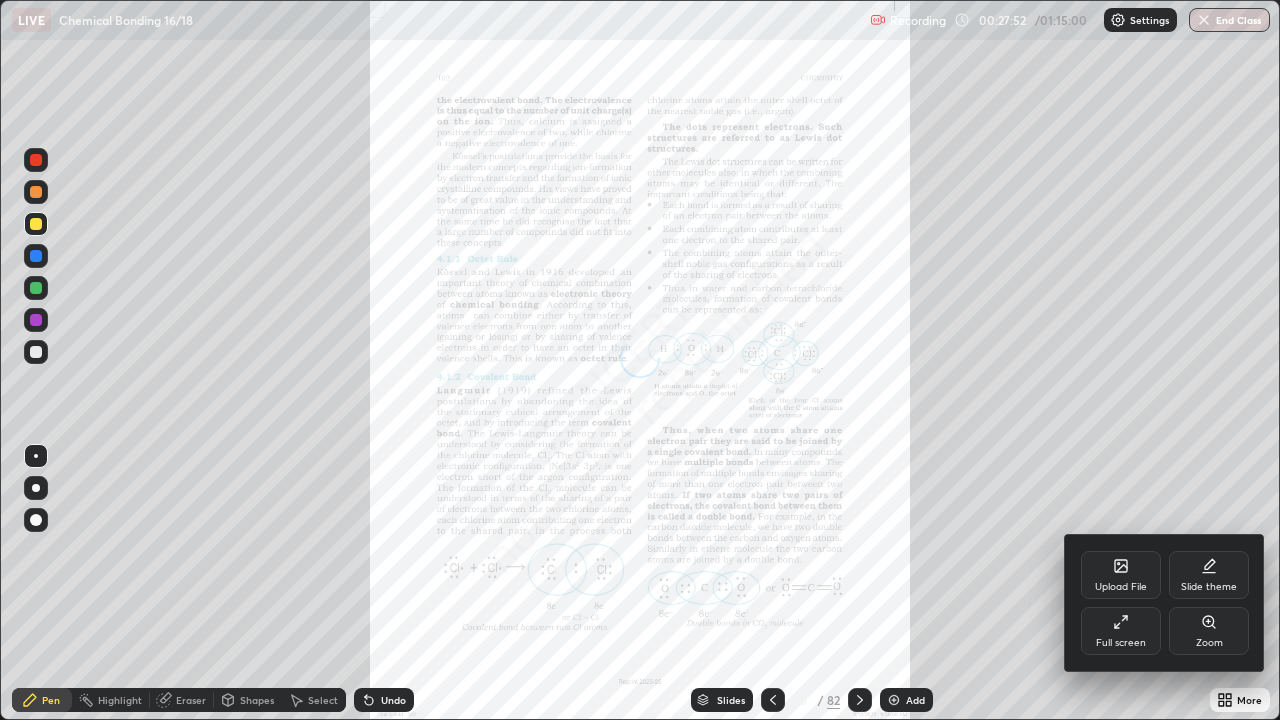 click 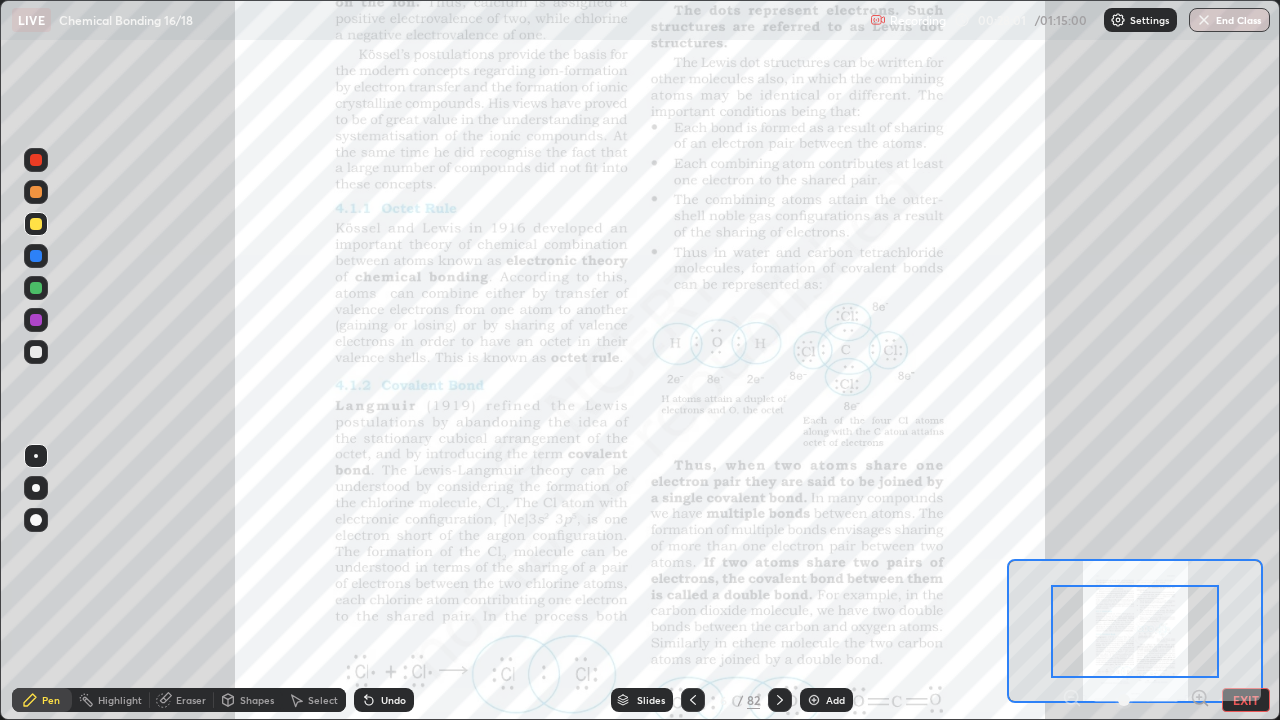 click 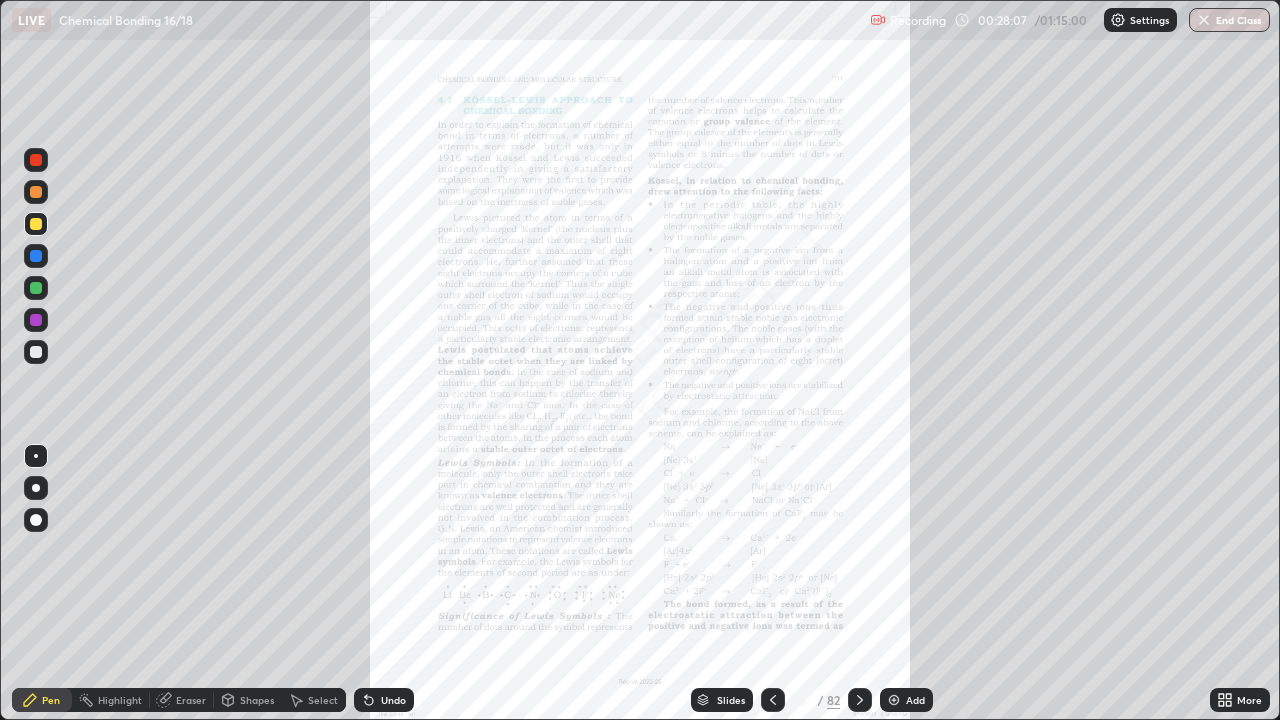 click 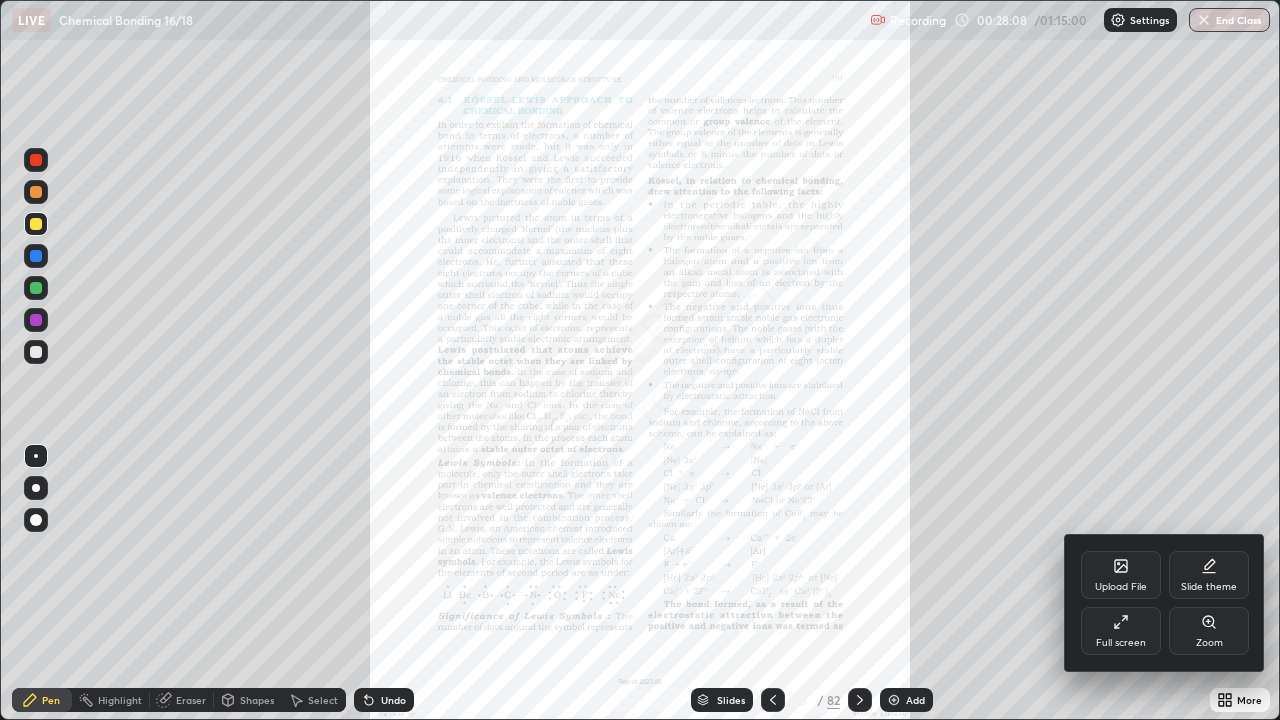 click 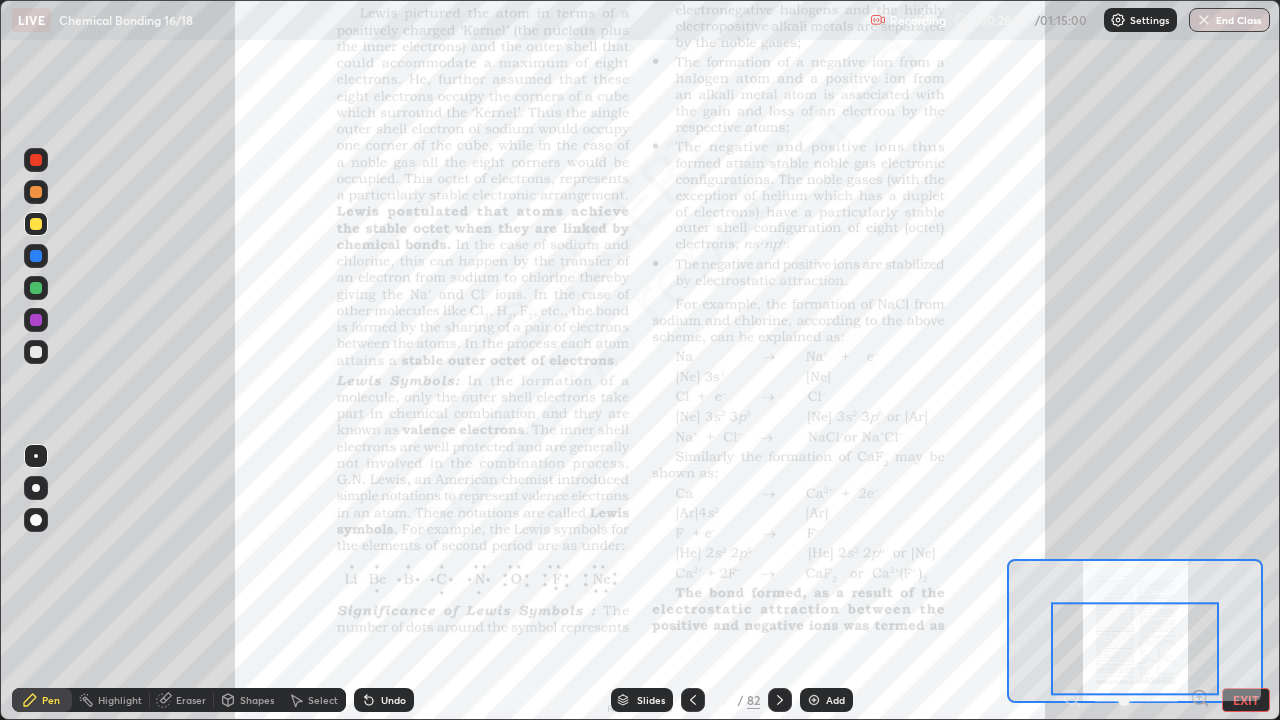 click 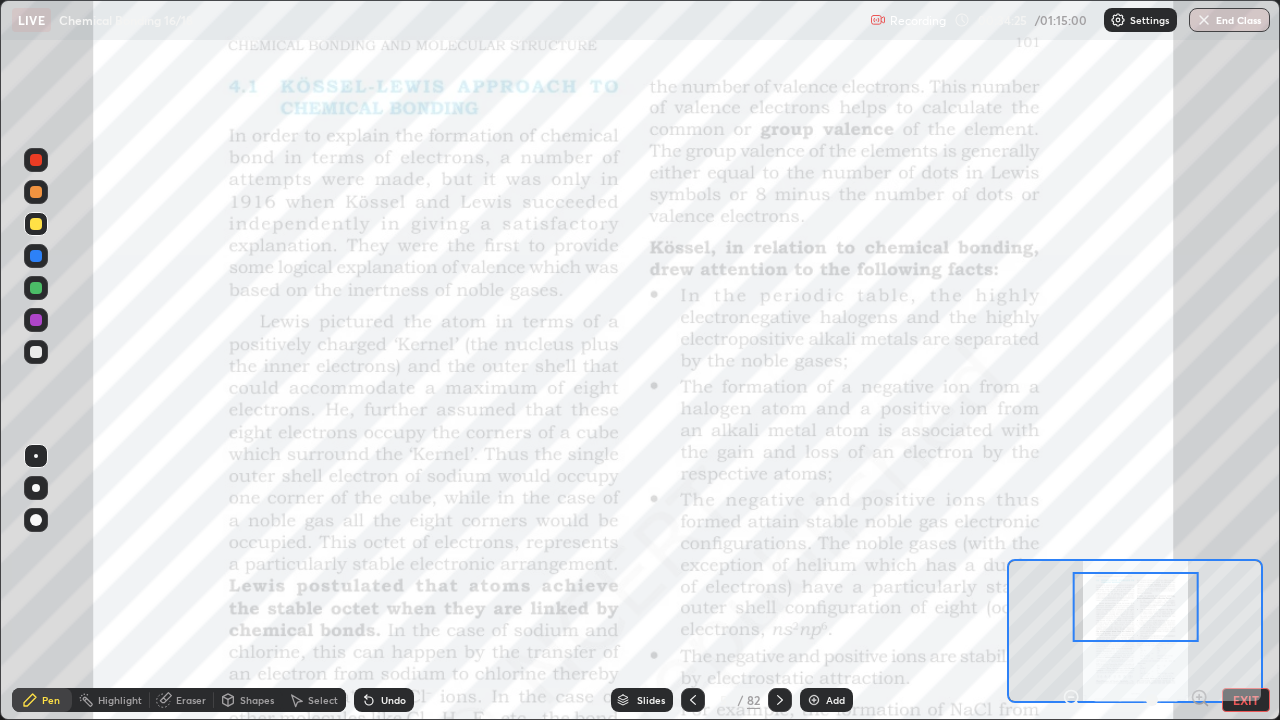 click at bounding box center (1136, 607) 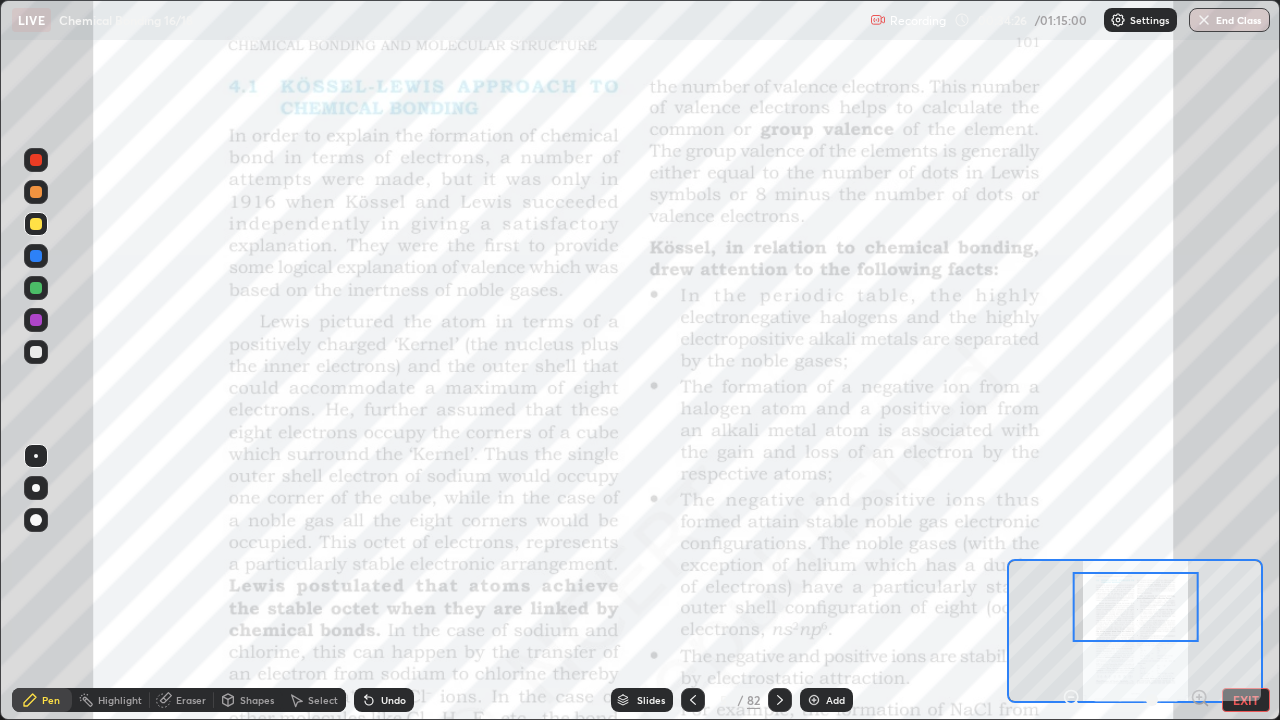 click at bounding box center (1136, 607) 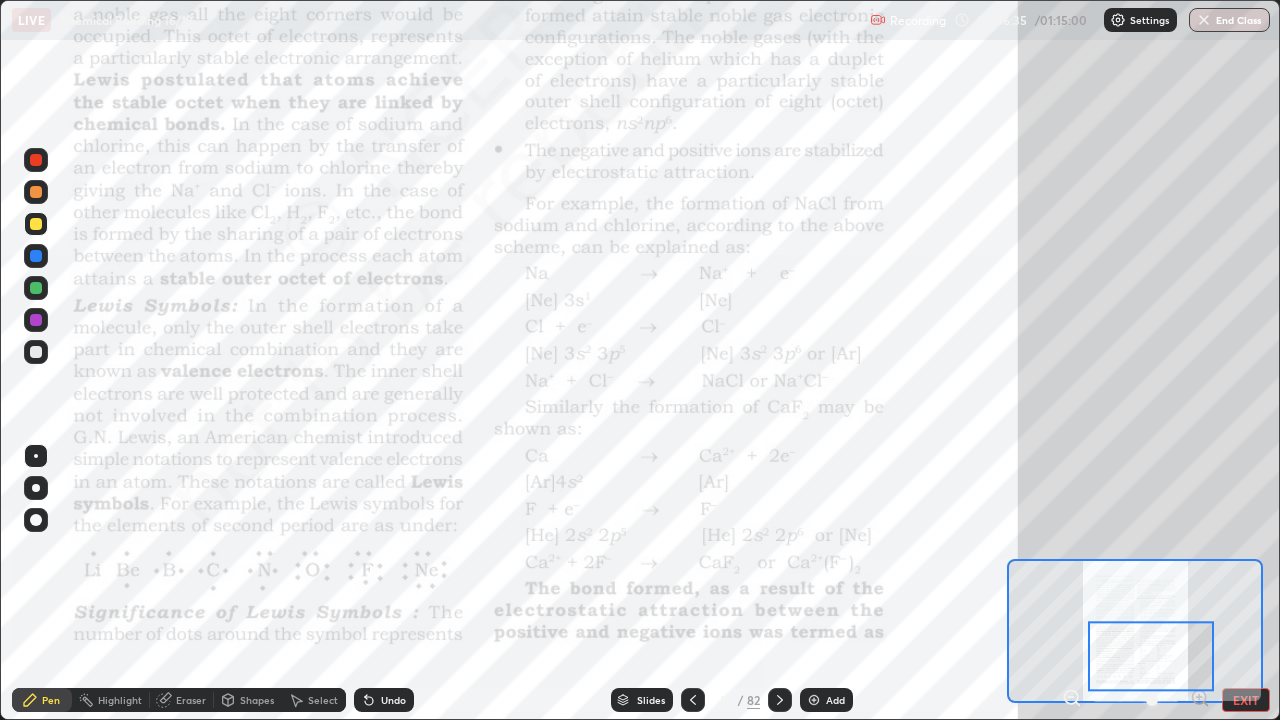 click 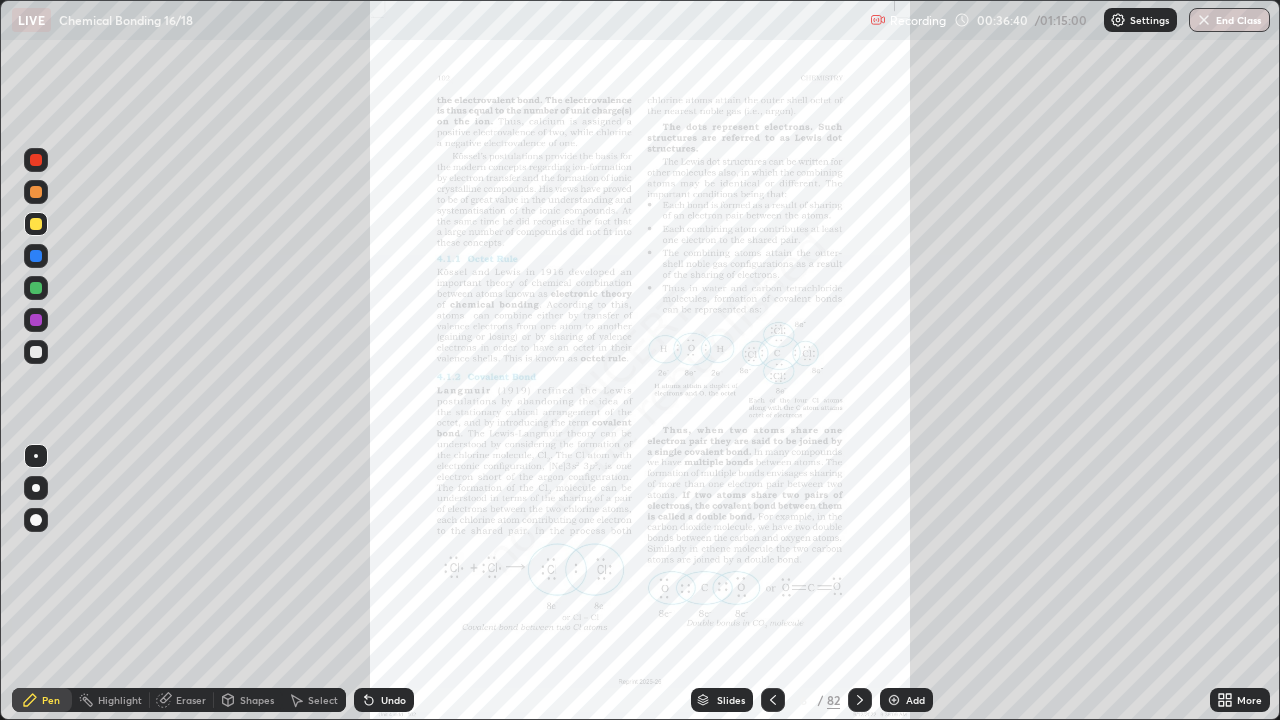 click 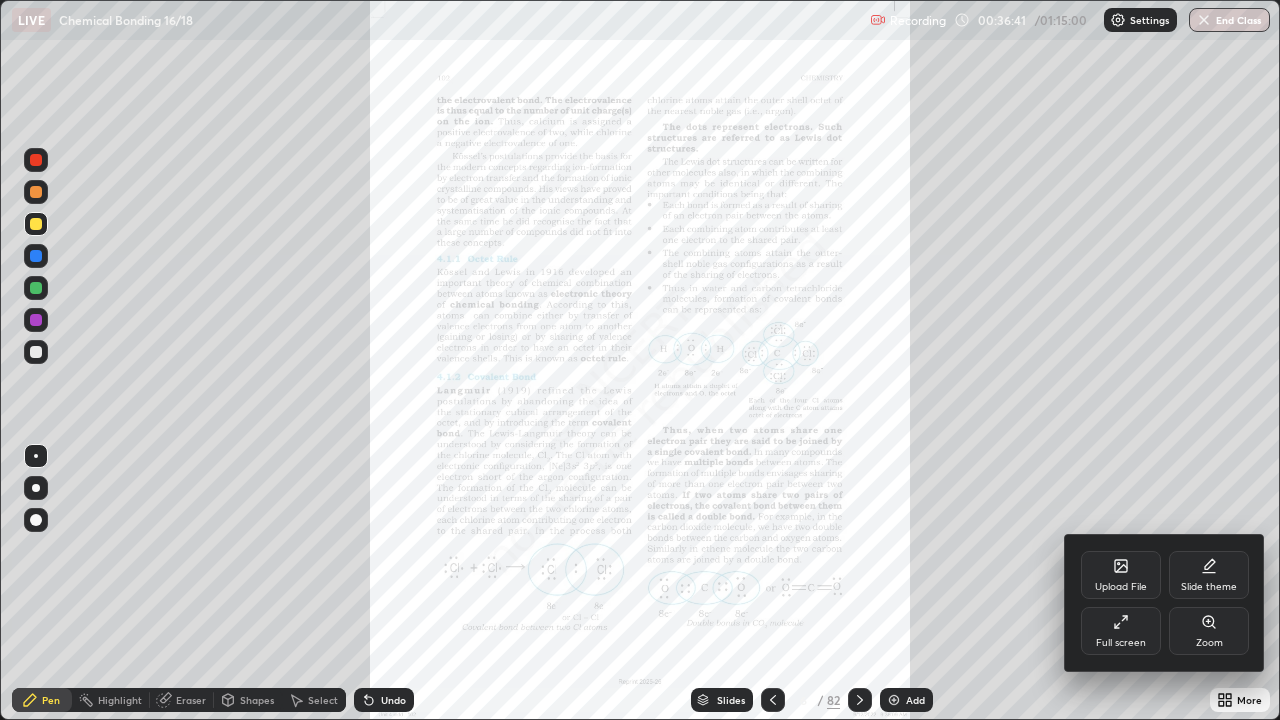 click 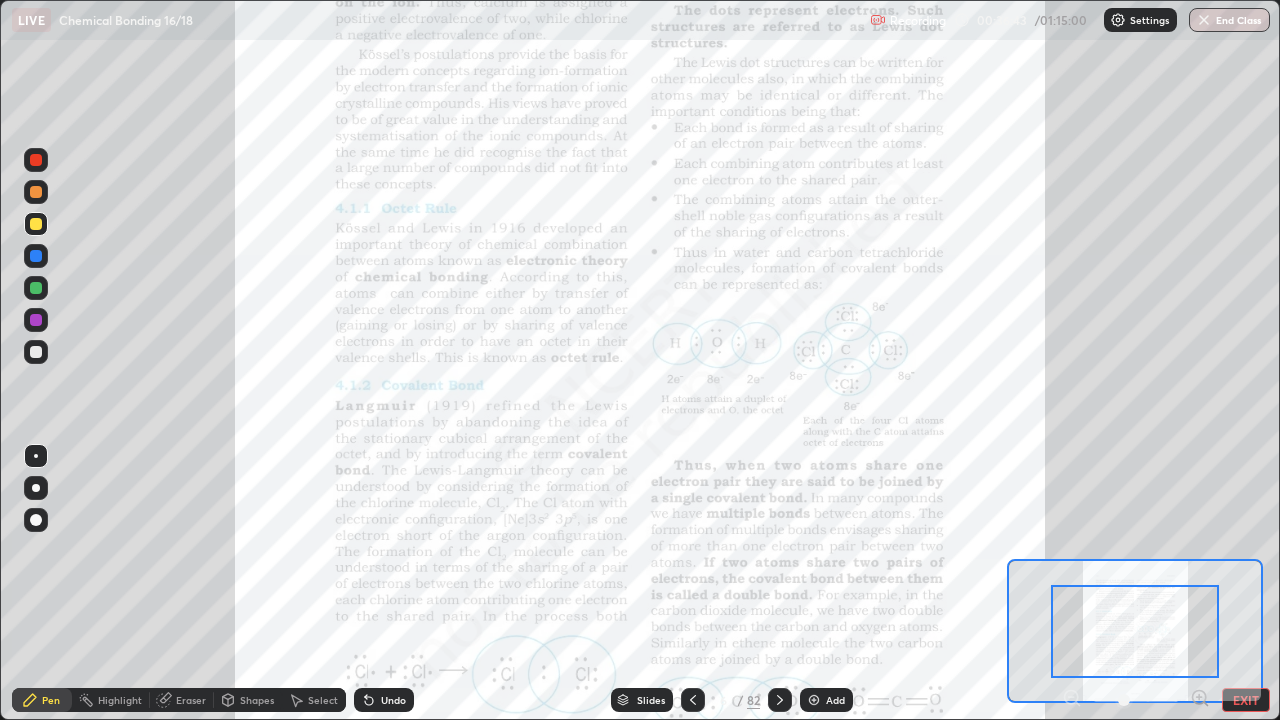 click at bounding box center (1135, 631) 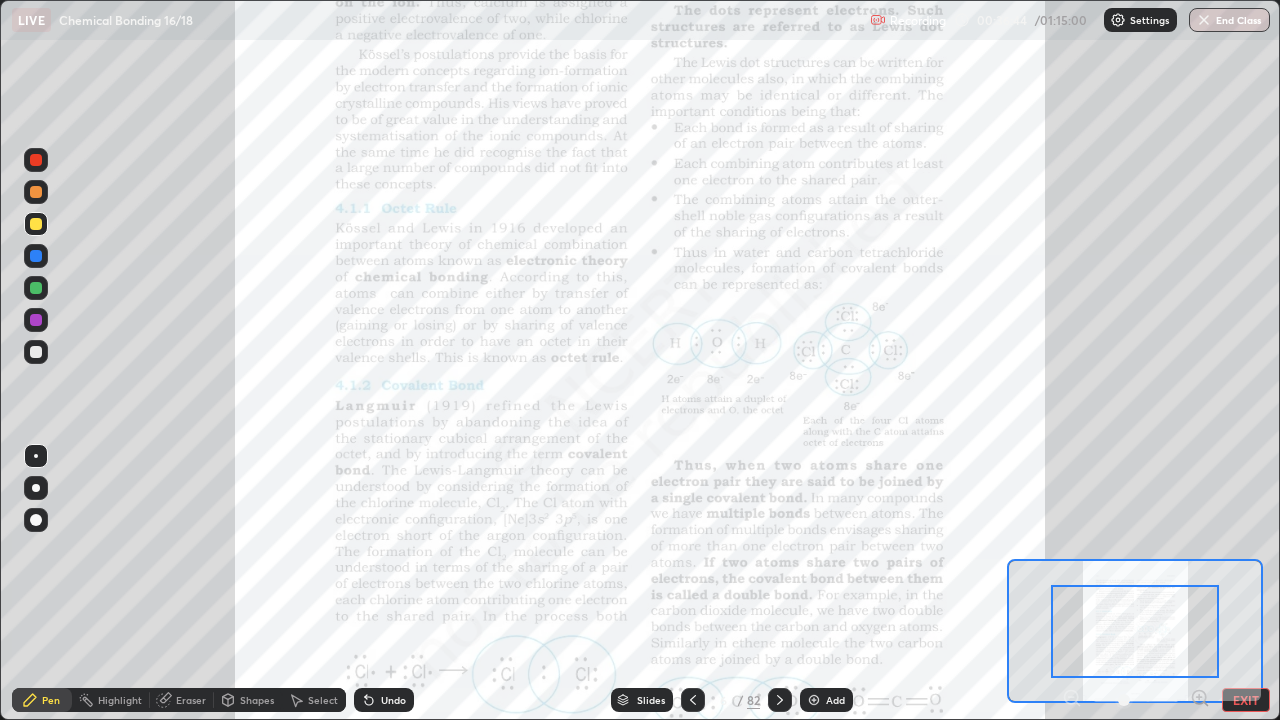 click at bounding box center (1135, 631) 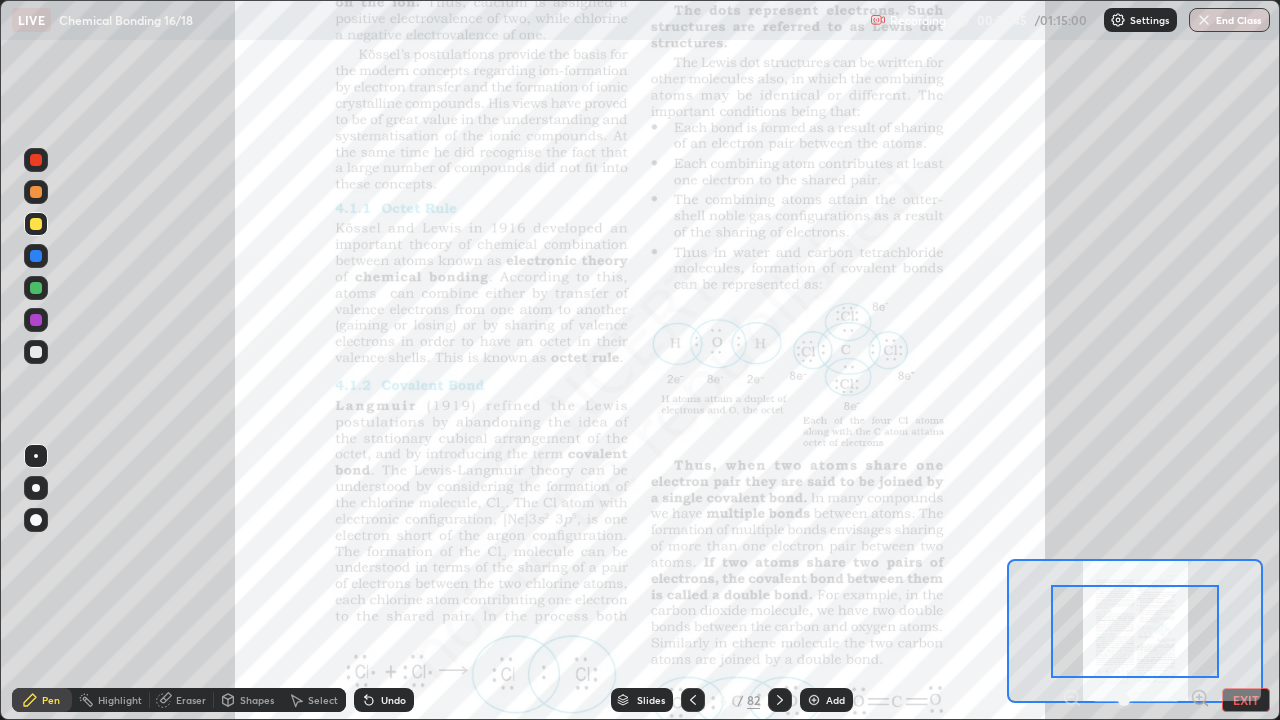 click at bounding box center (1135, 631) 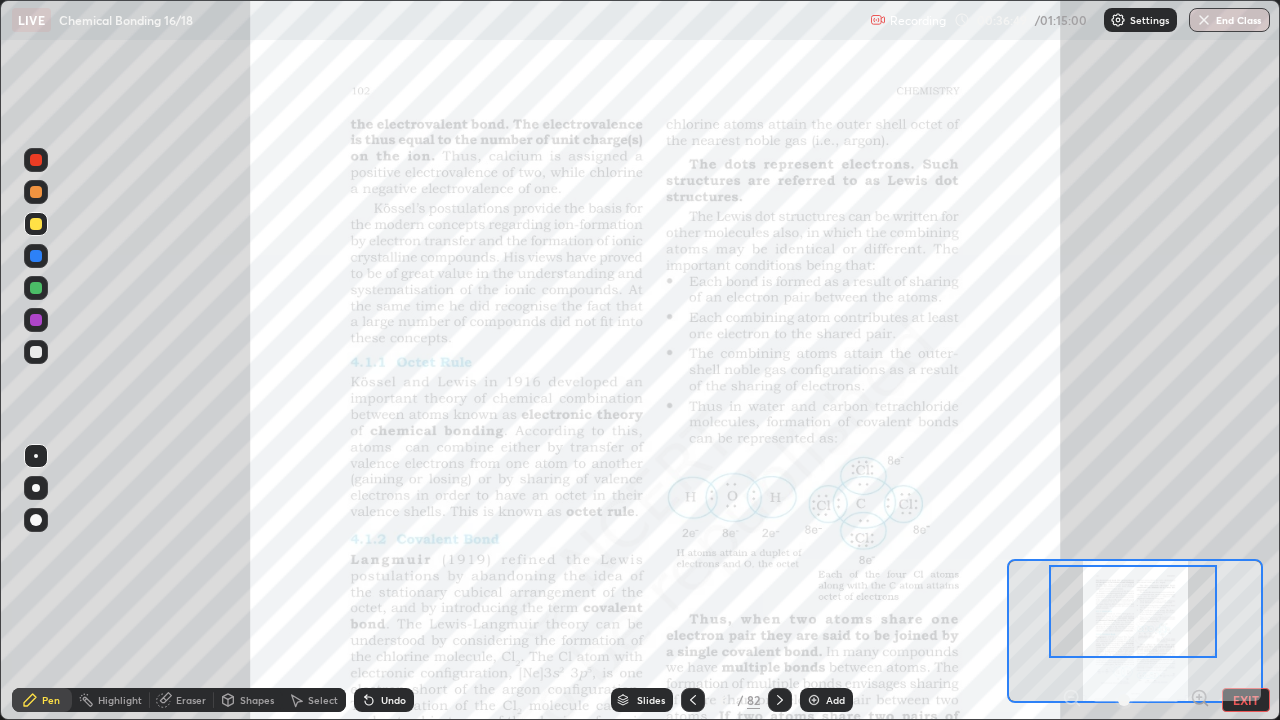 click 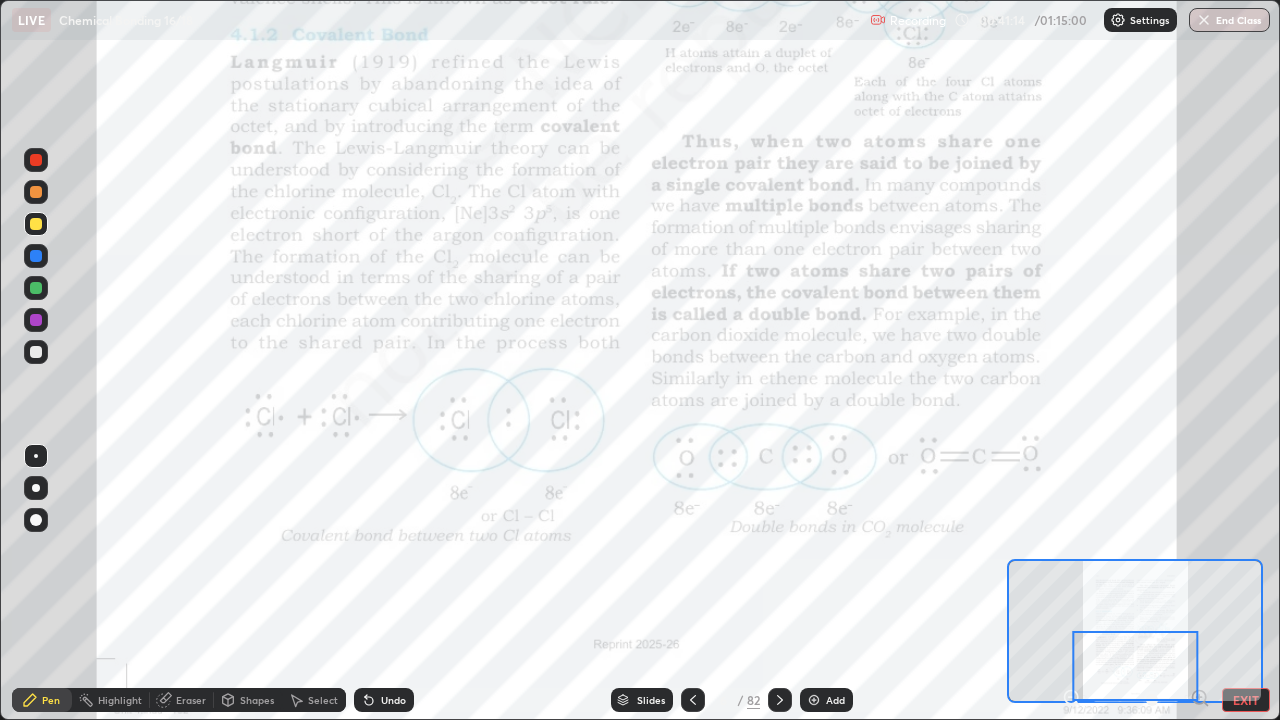 click at bounding box center (1136, 666) 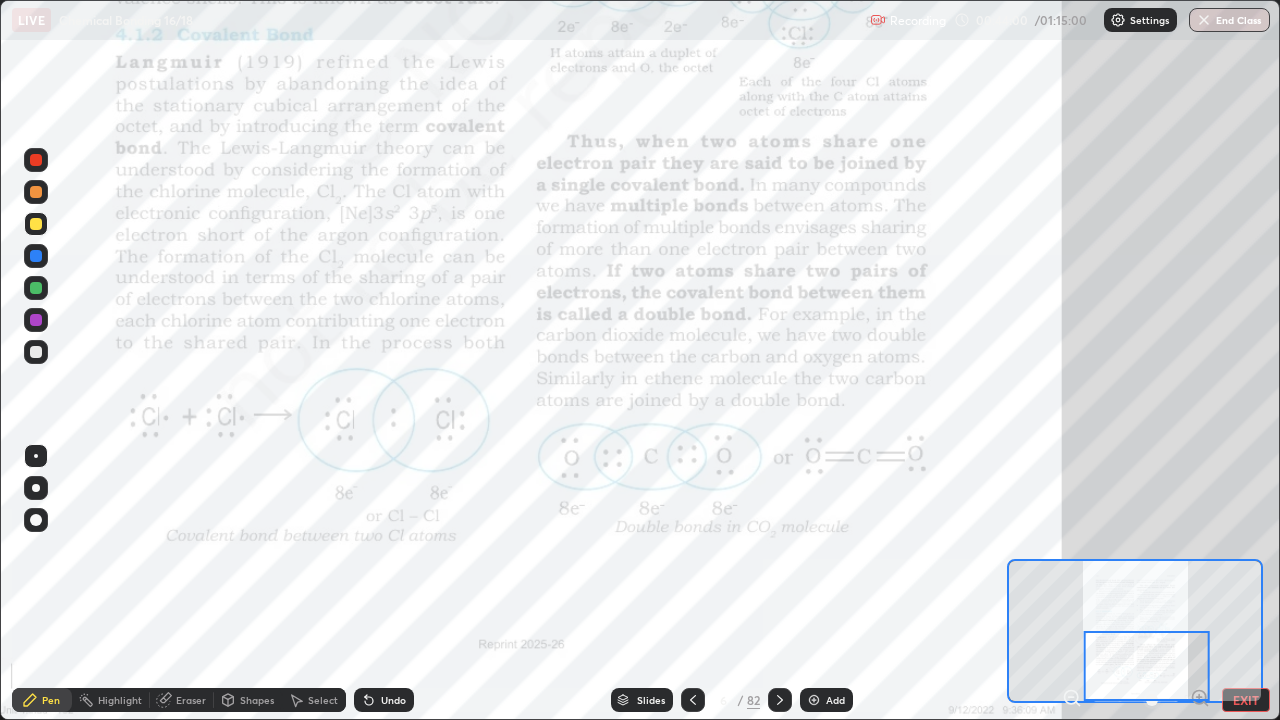 click 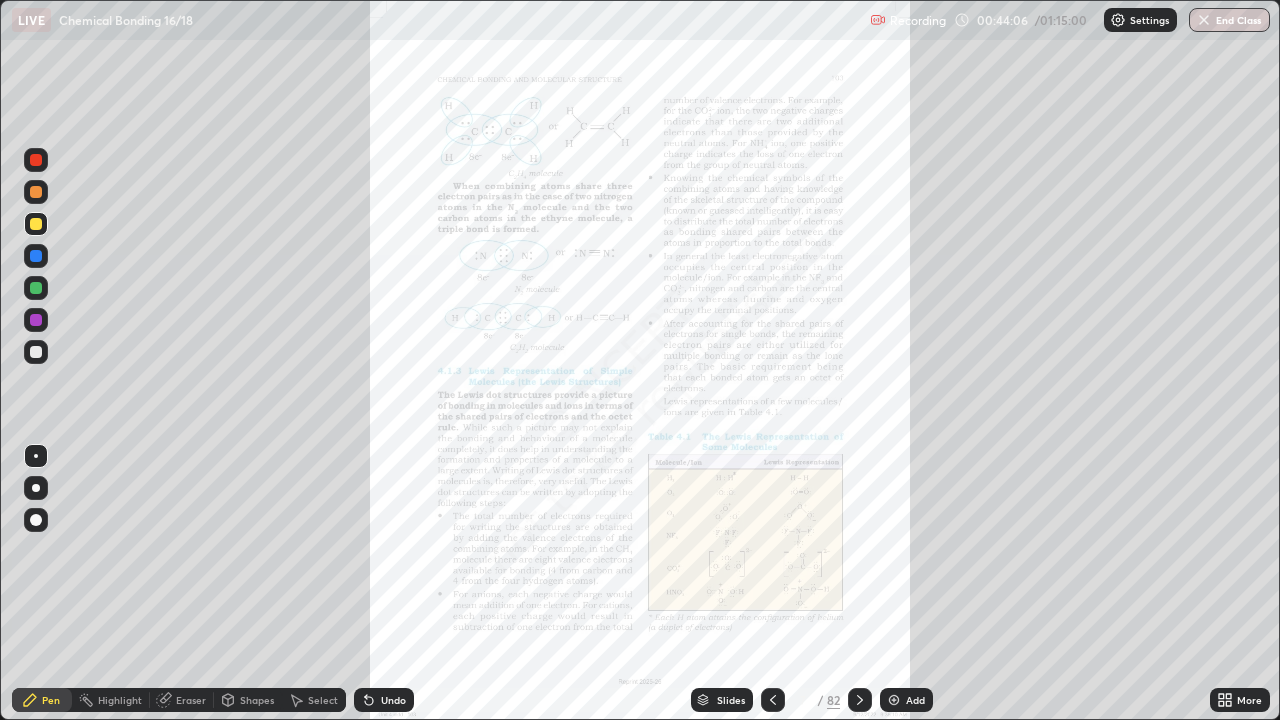 click 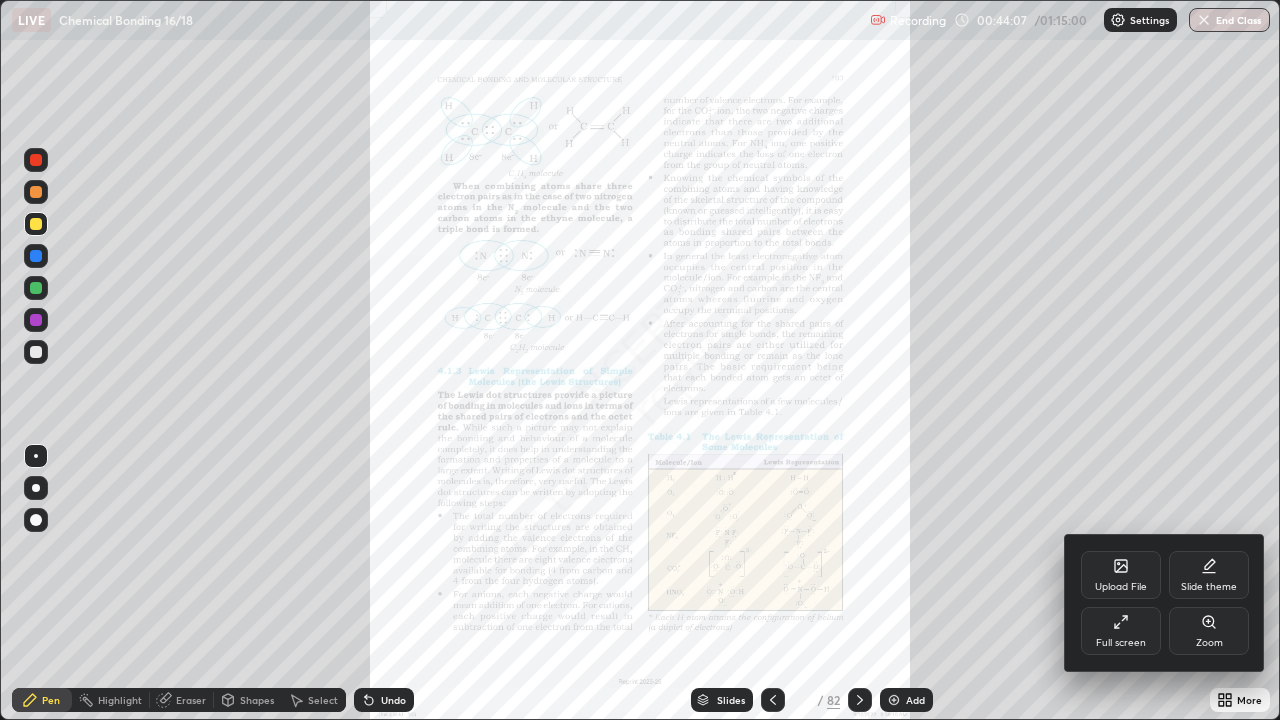 click on "Zoom" at bounding box center (1209, 631) 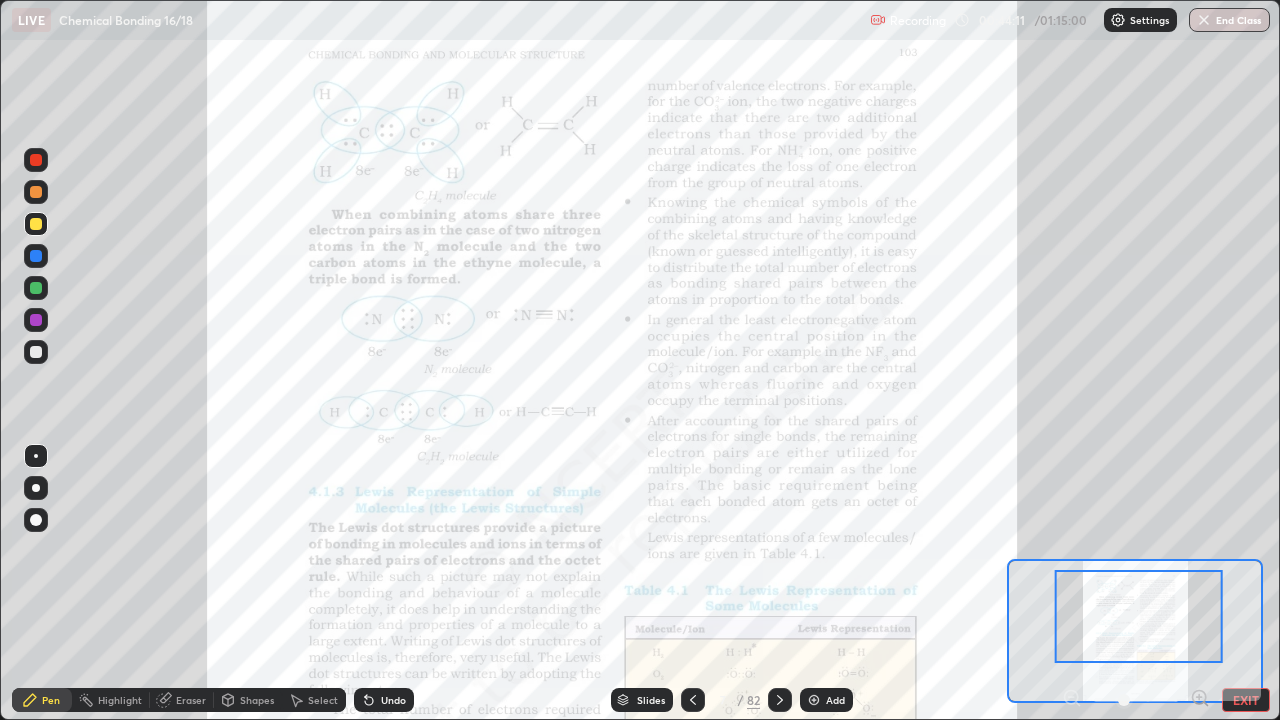 click 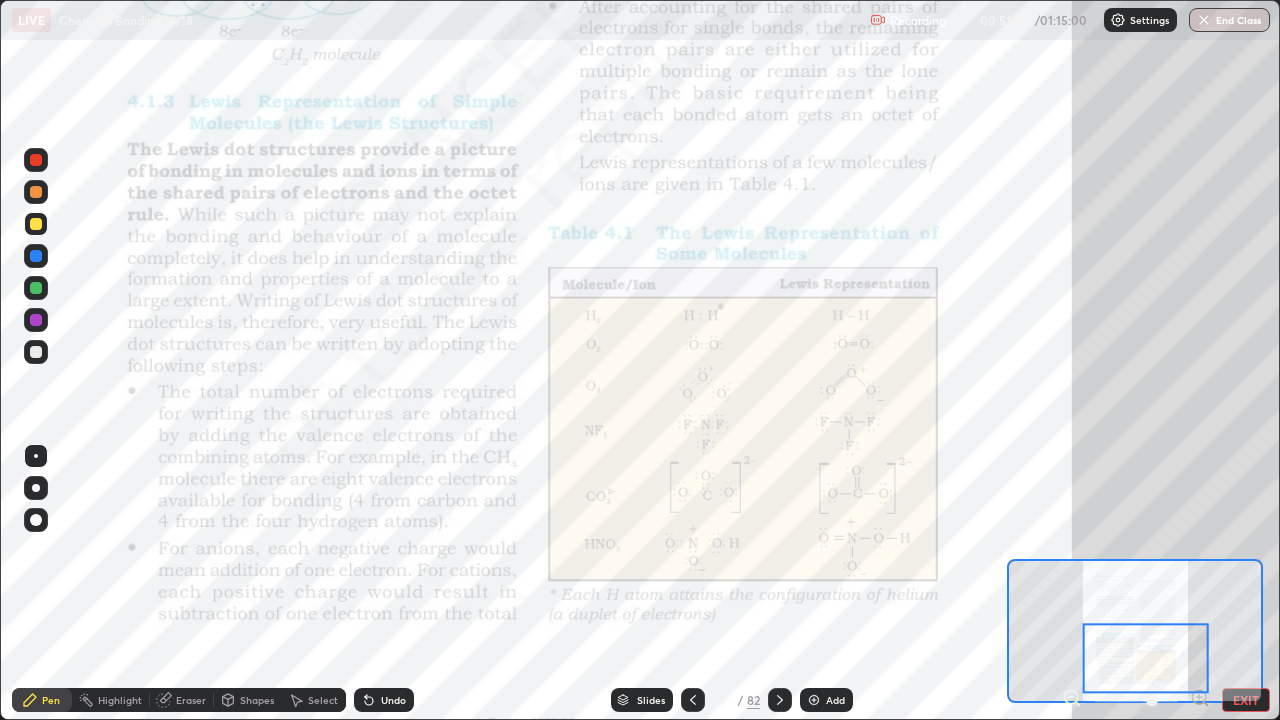 click 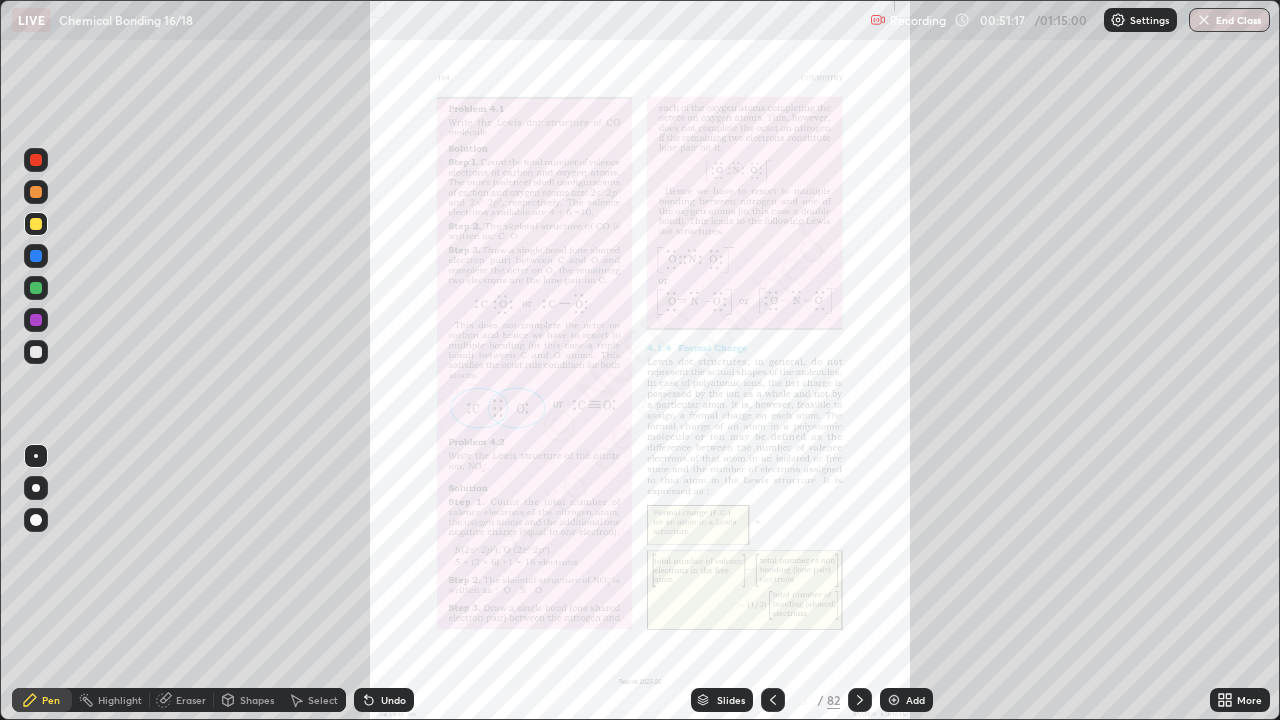 click 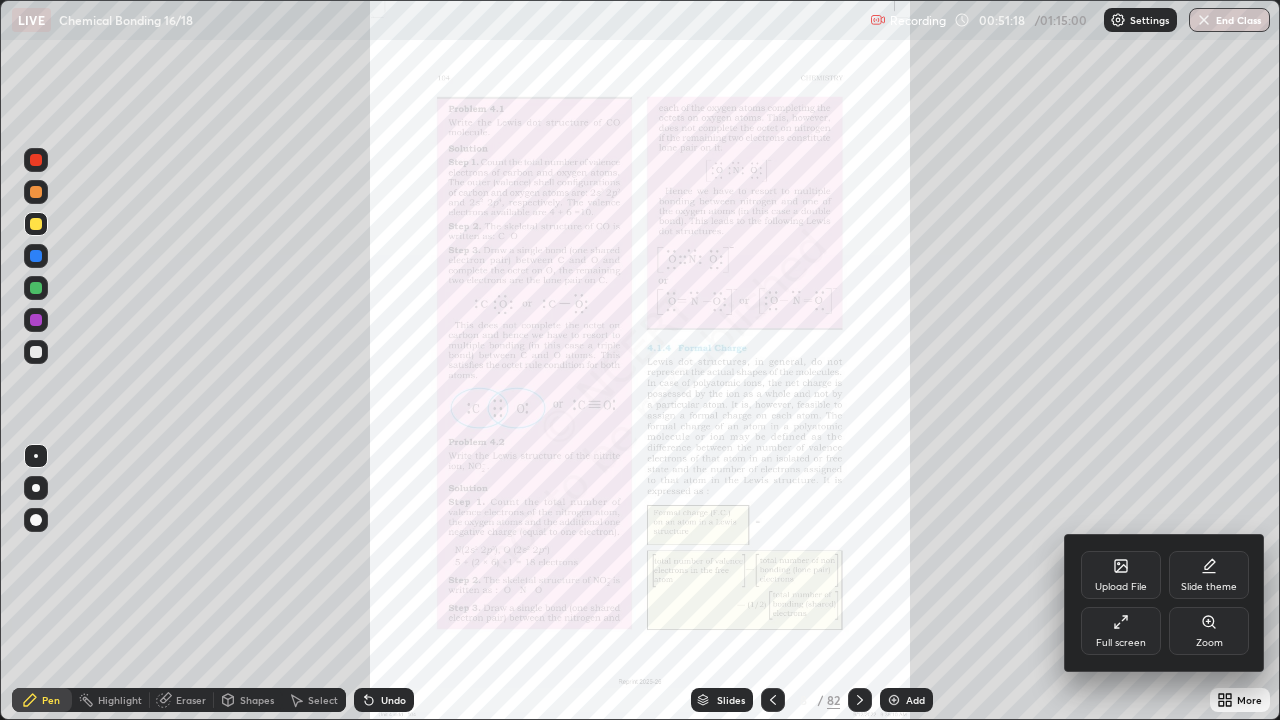 click on "Zoom" at bounding box center (1209, 631) 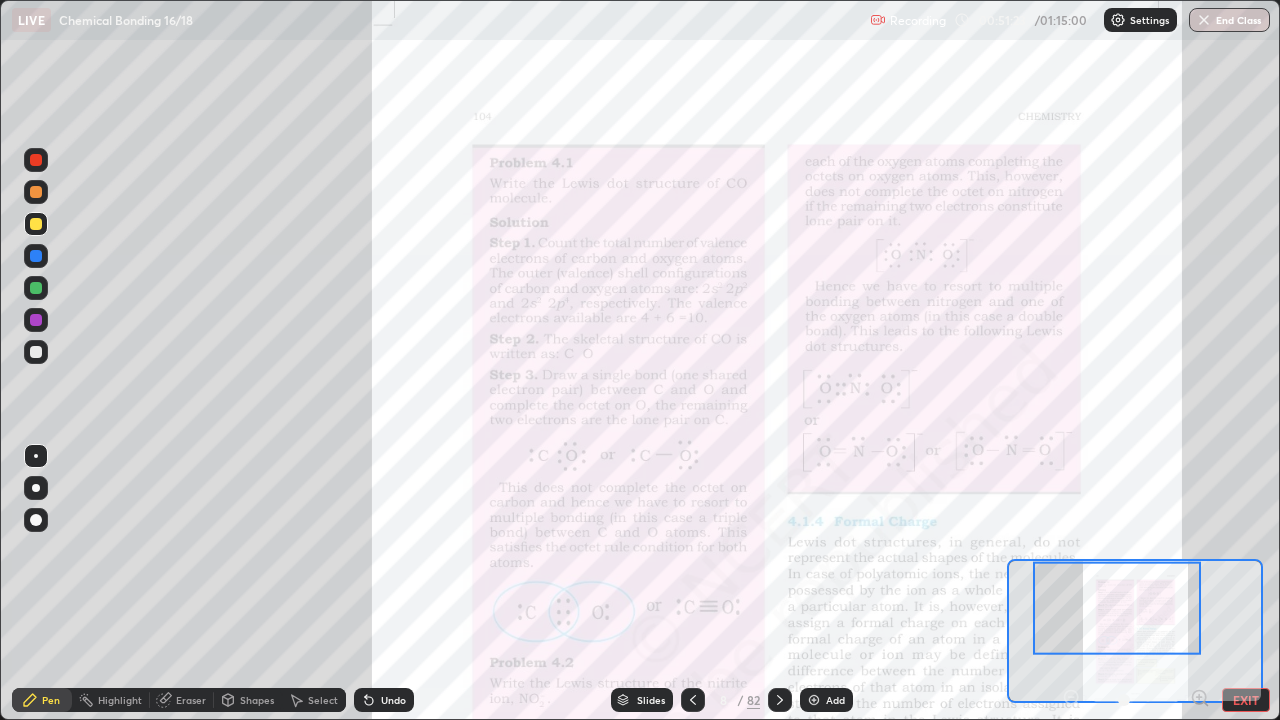 click 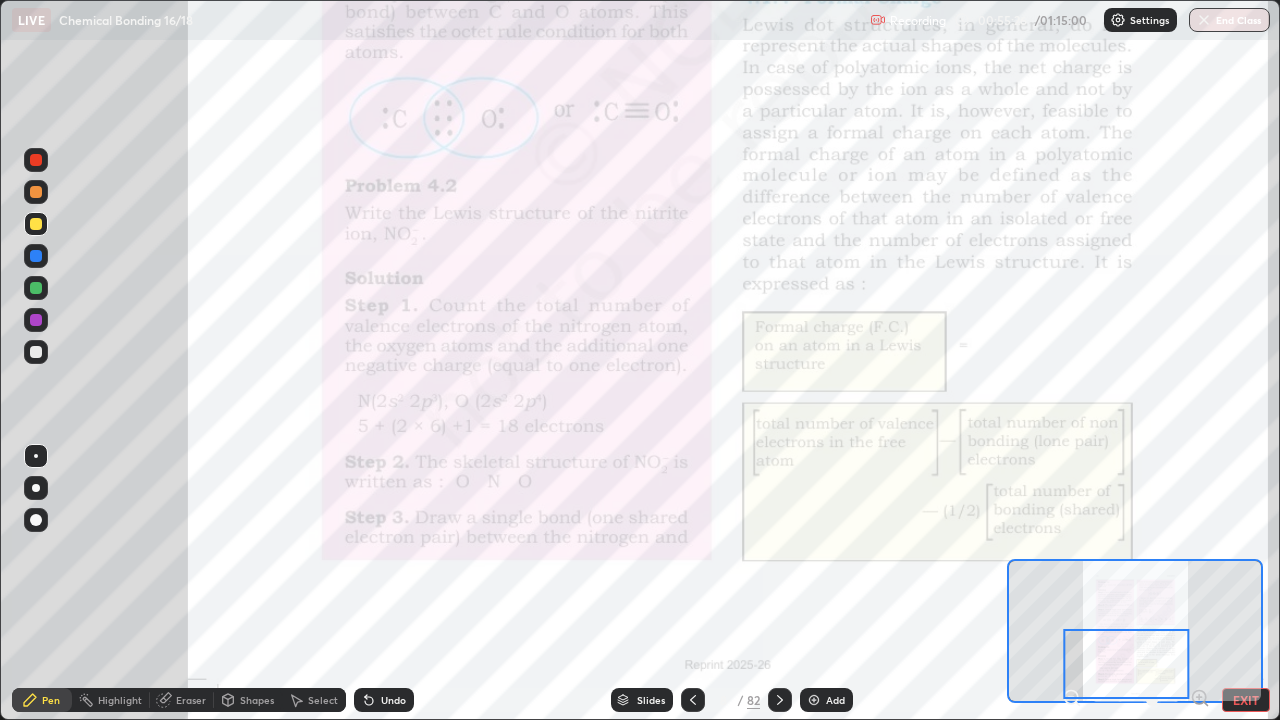 click at bounding box center [780, 700] 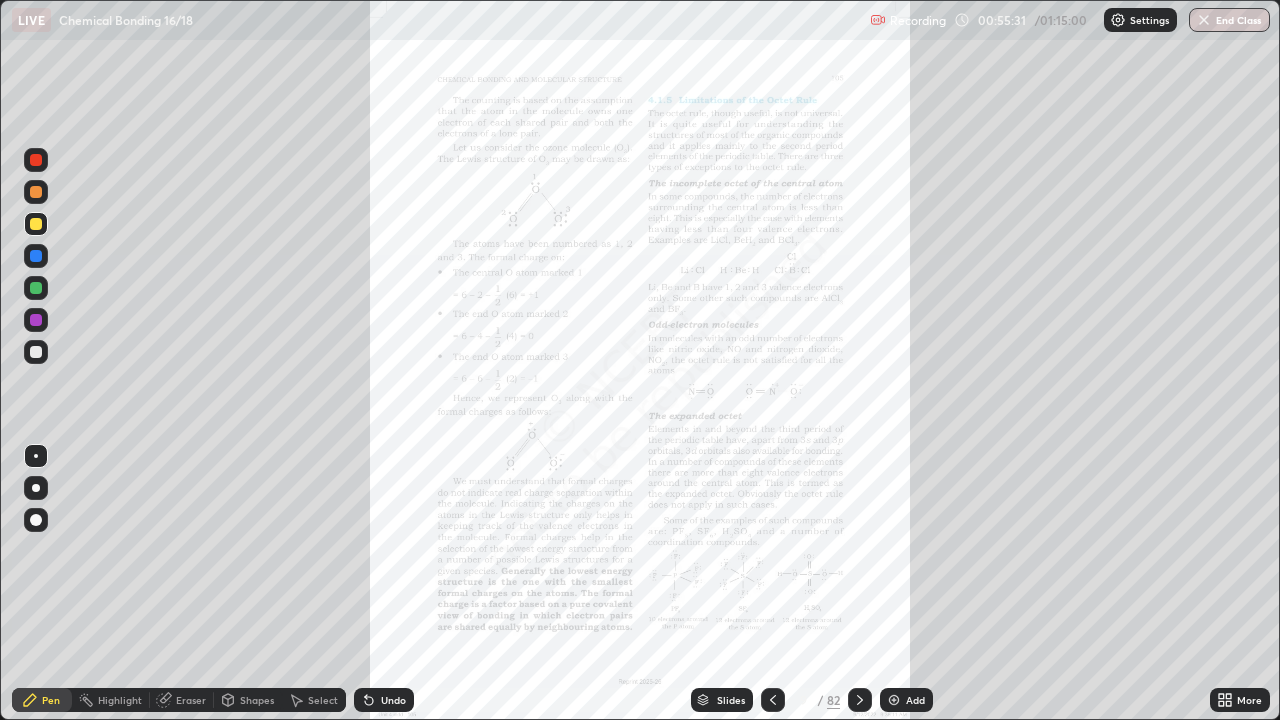click 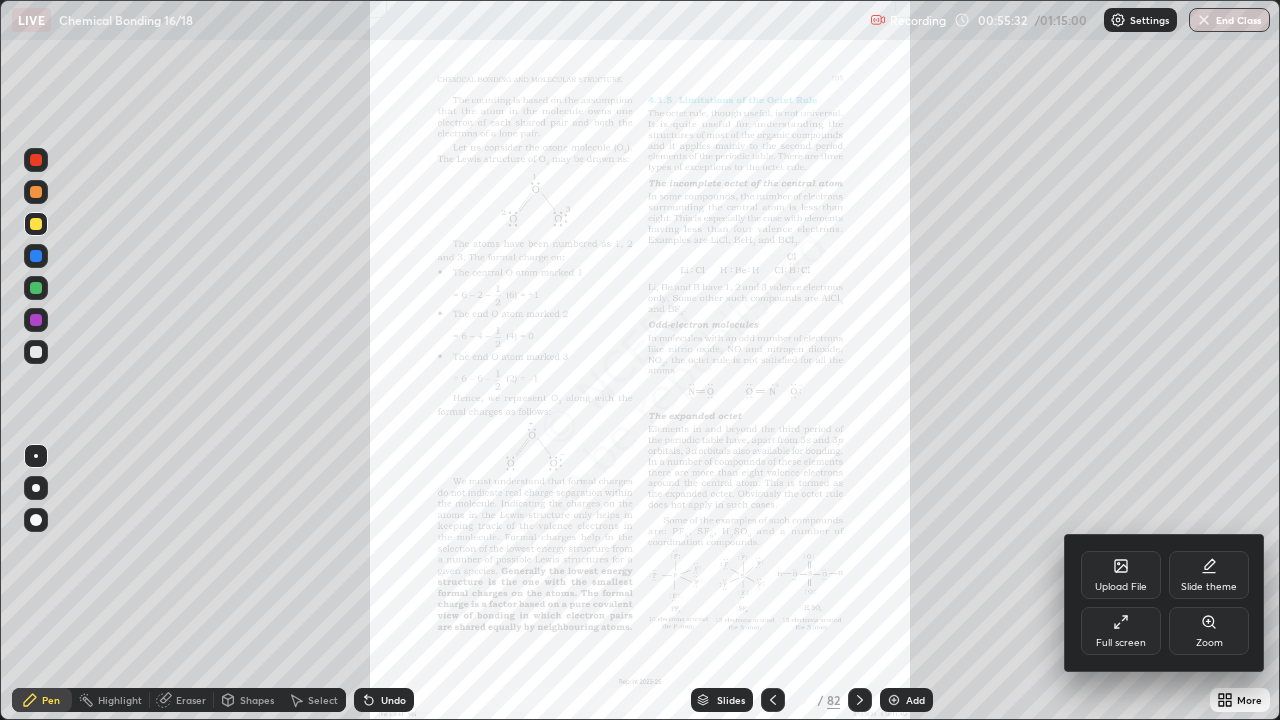 click on "Zoom" at bounding box center [1209, 631] 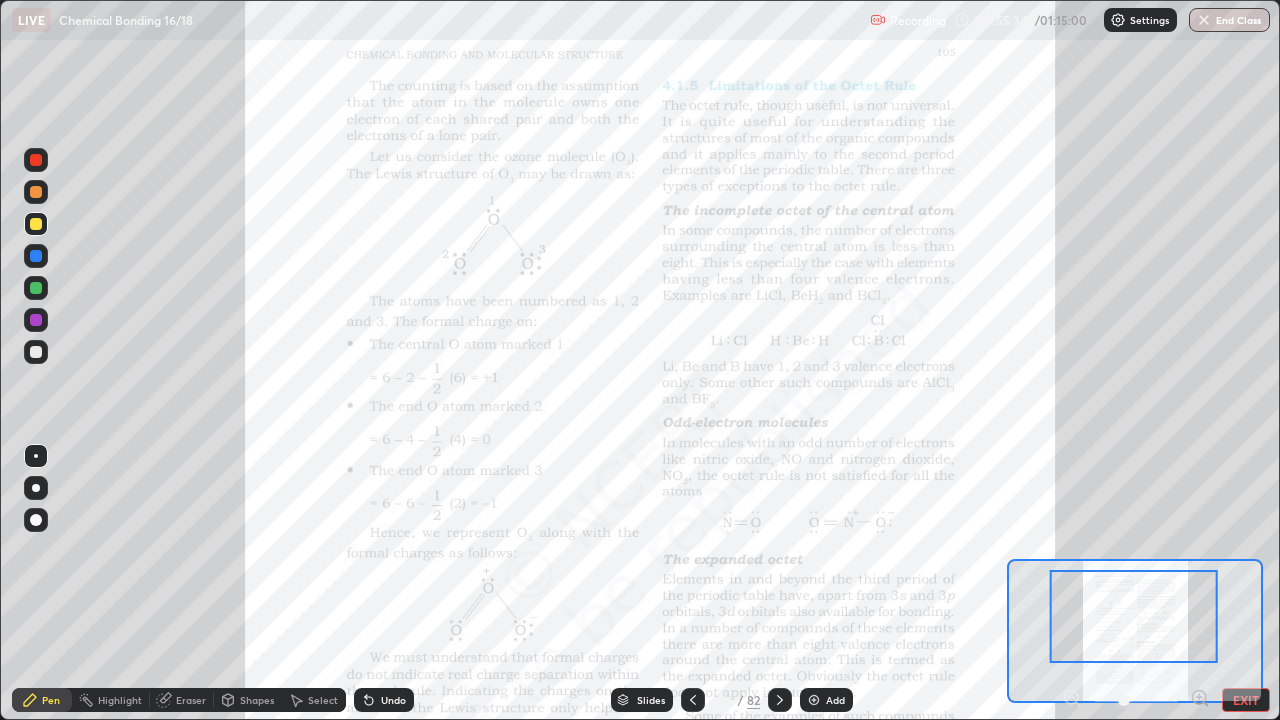 click 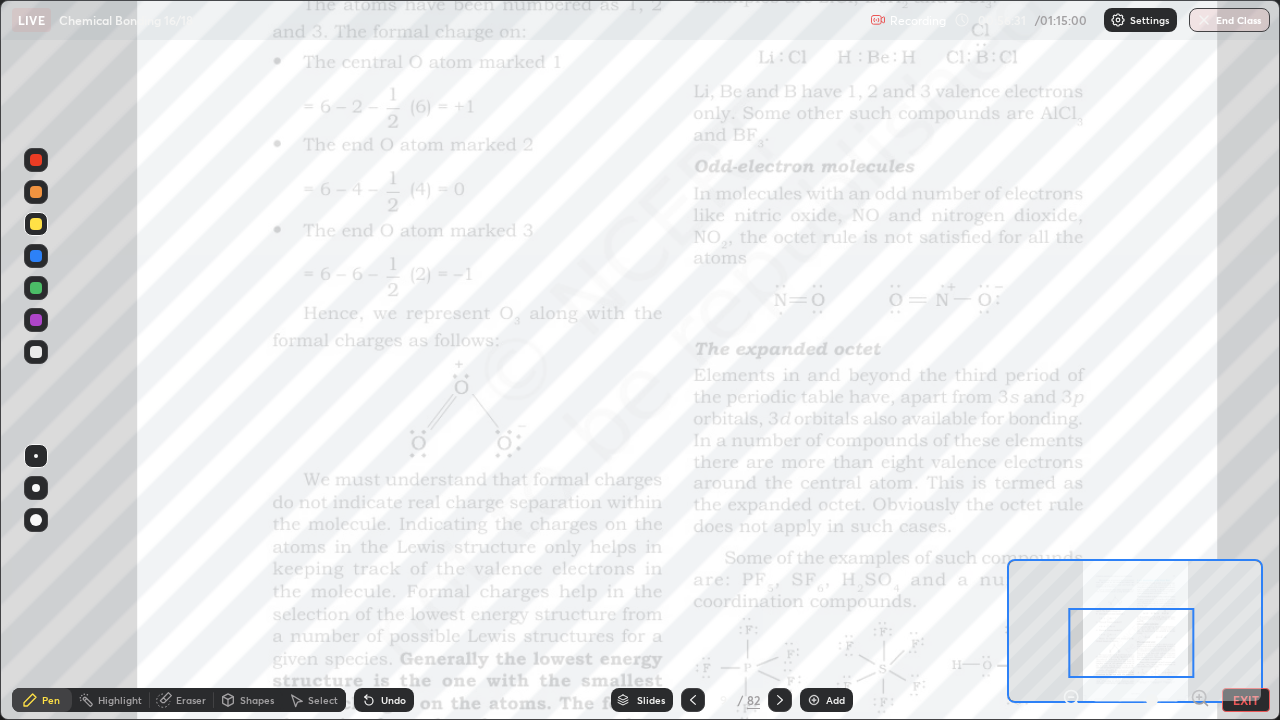 click at bounding box center [1132, 643] 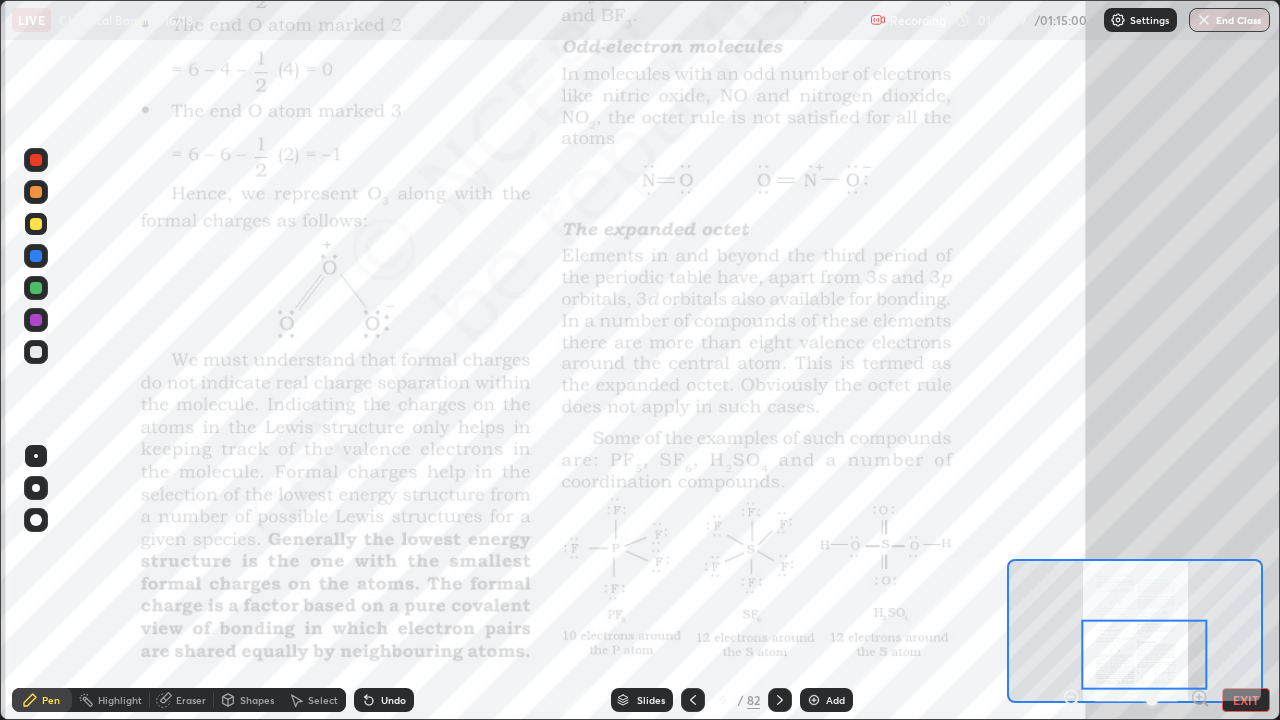 click 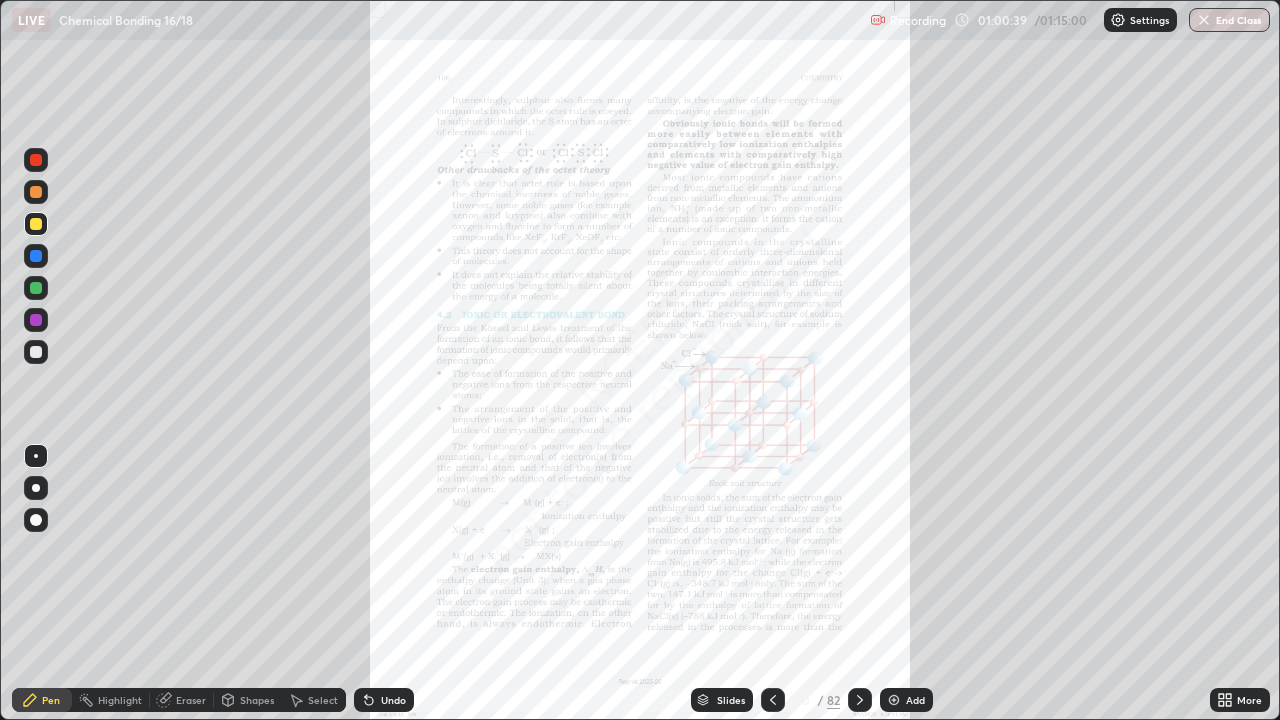 click 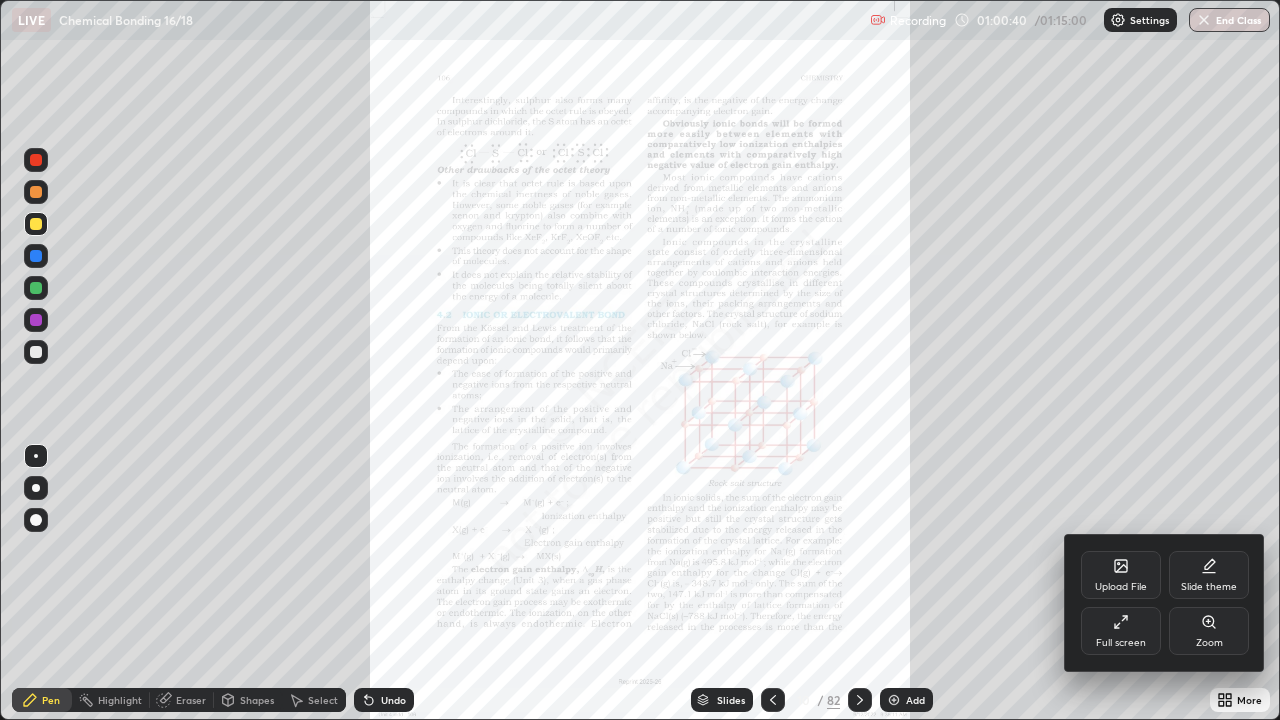 click 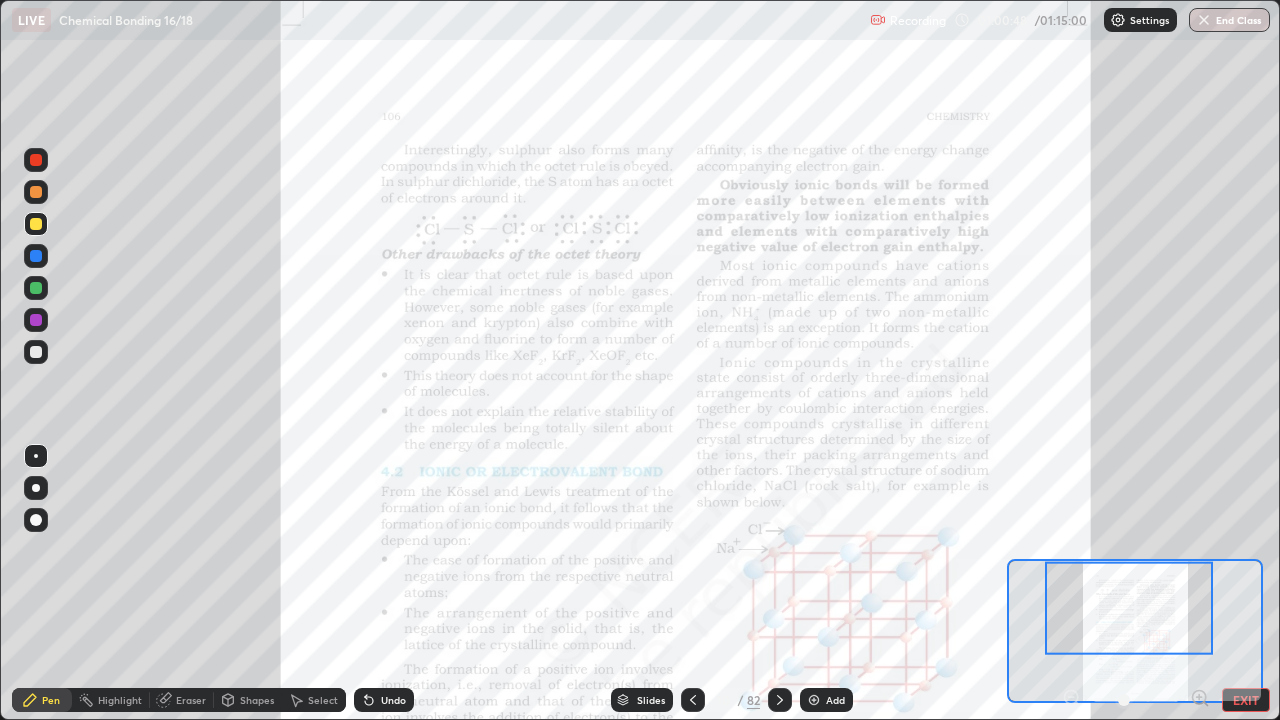 click 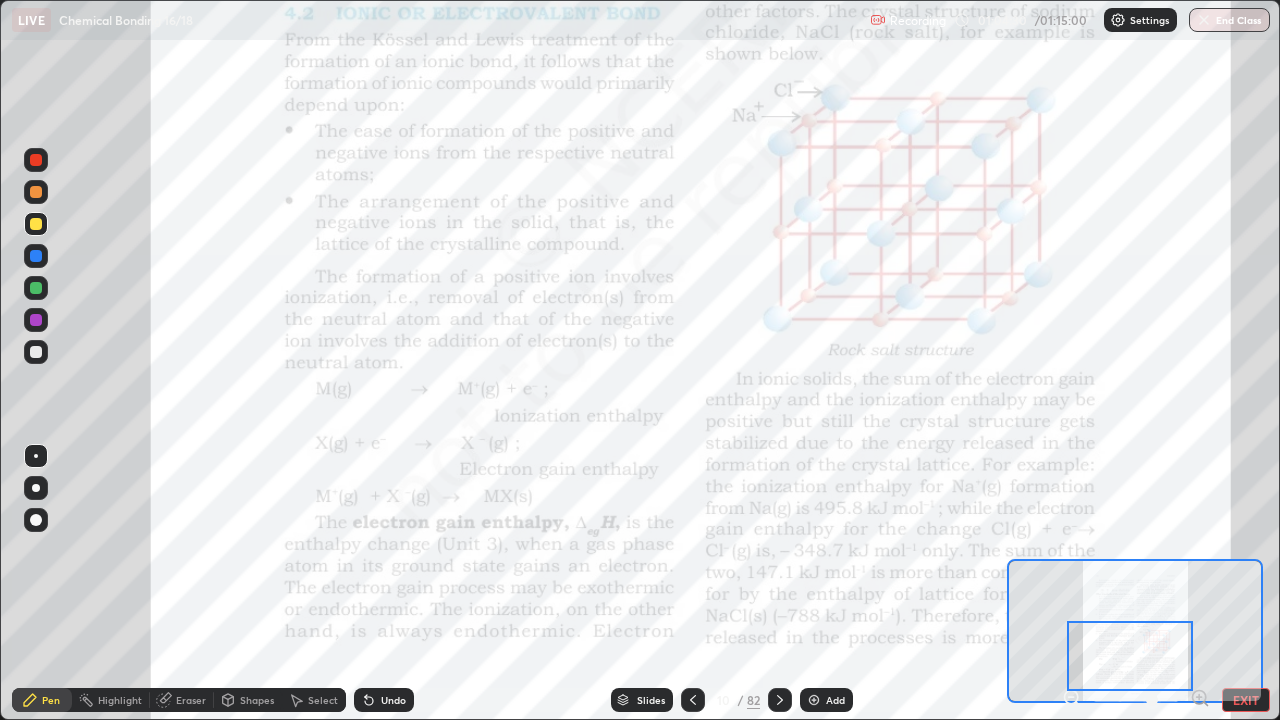 click on "Eraser" at bounding box center [191, 700] 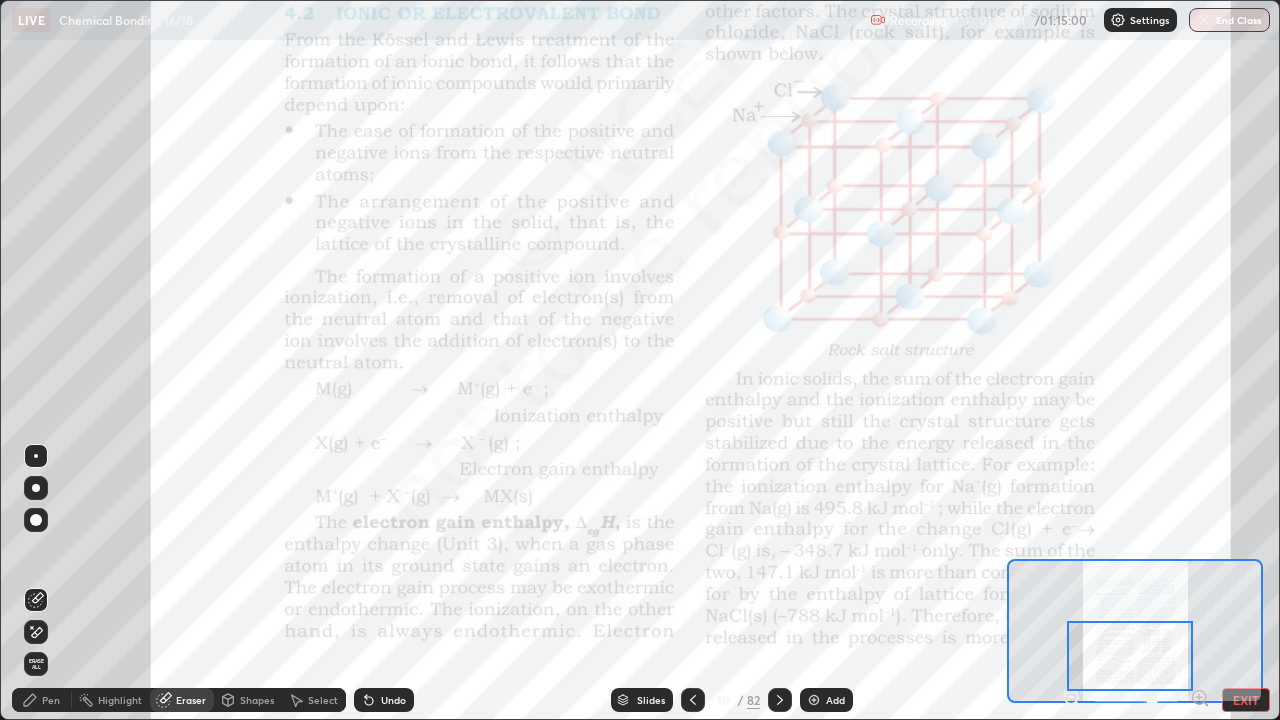 click 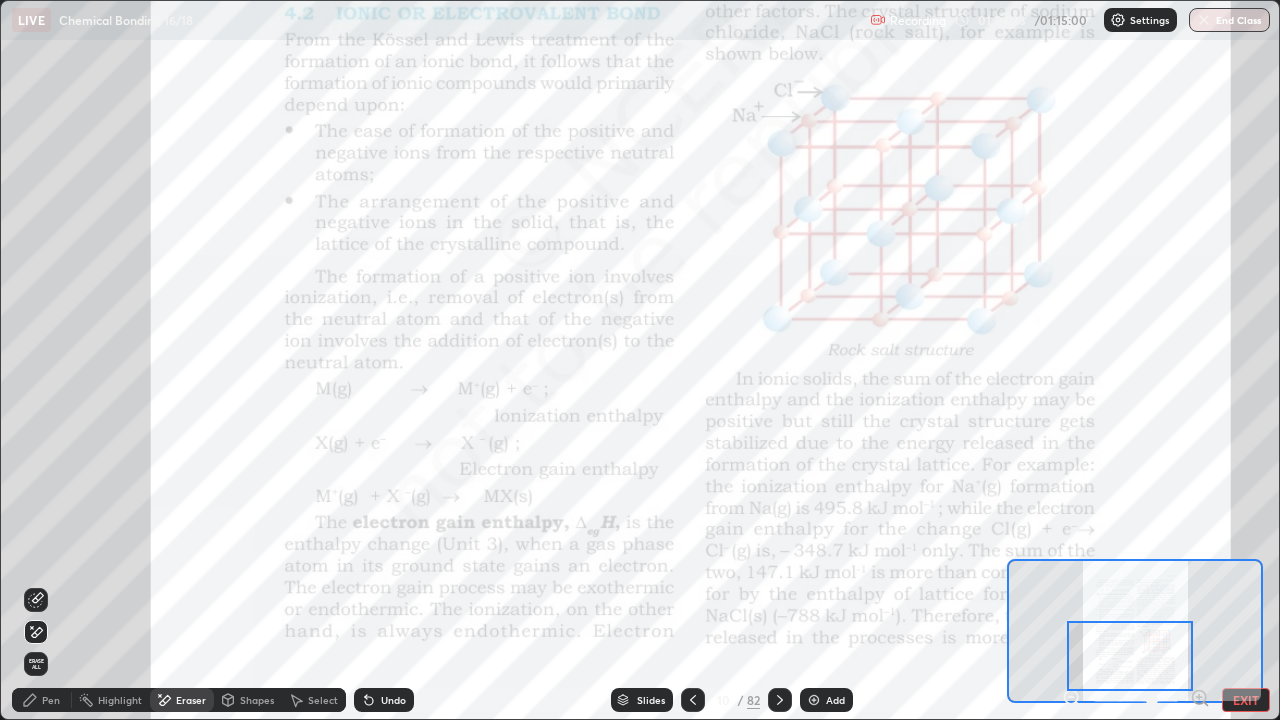 click on "Pen" at bounding box center [42, 700] 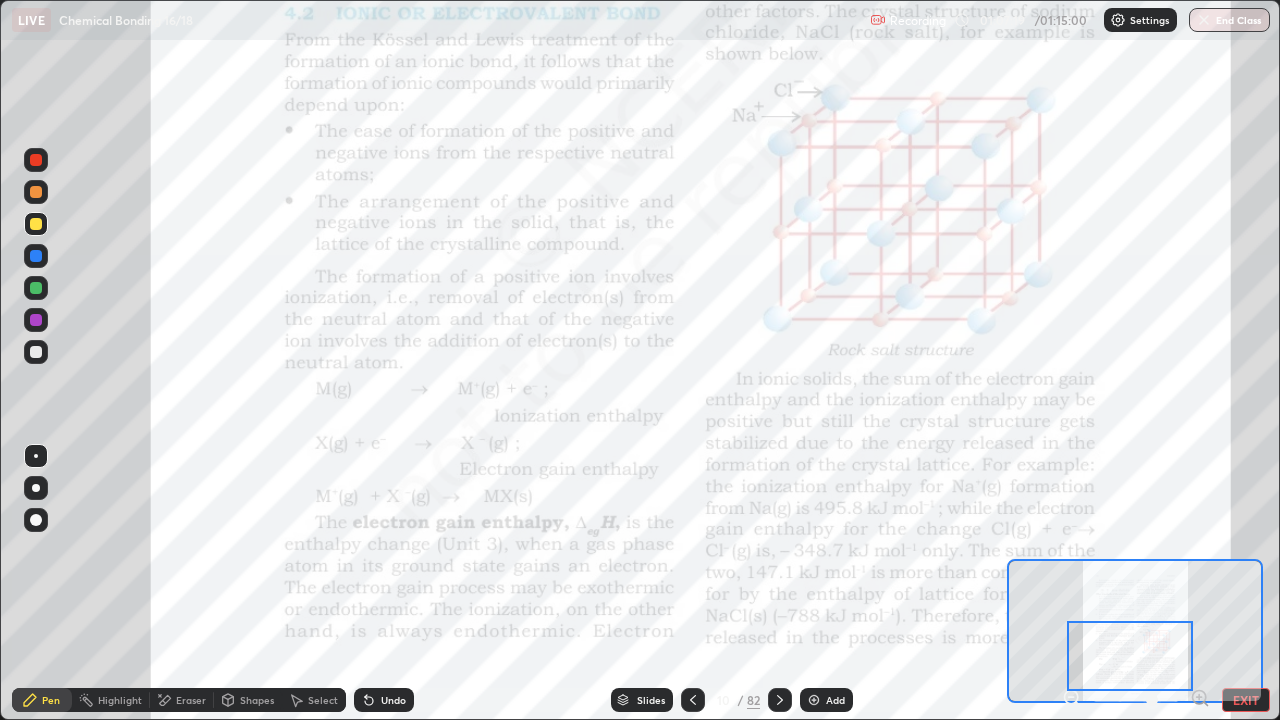 click at bounding box center [1152, 700] 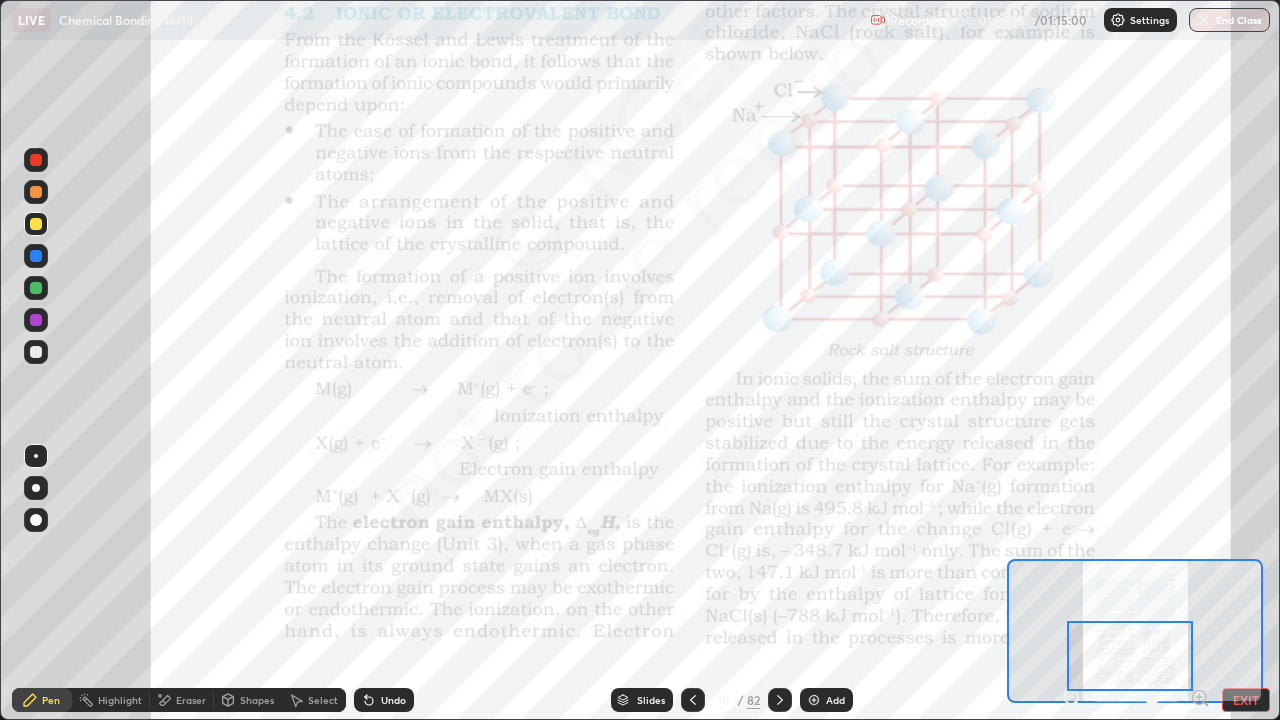 click 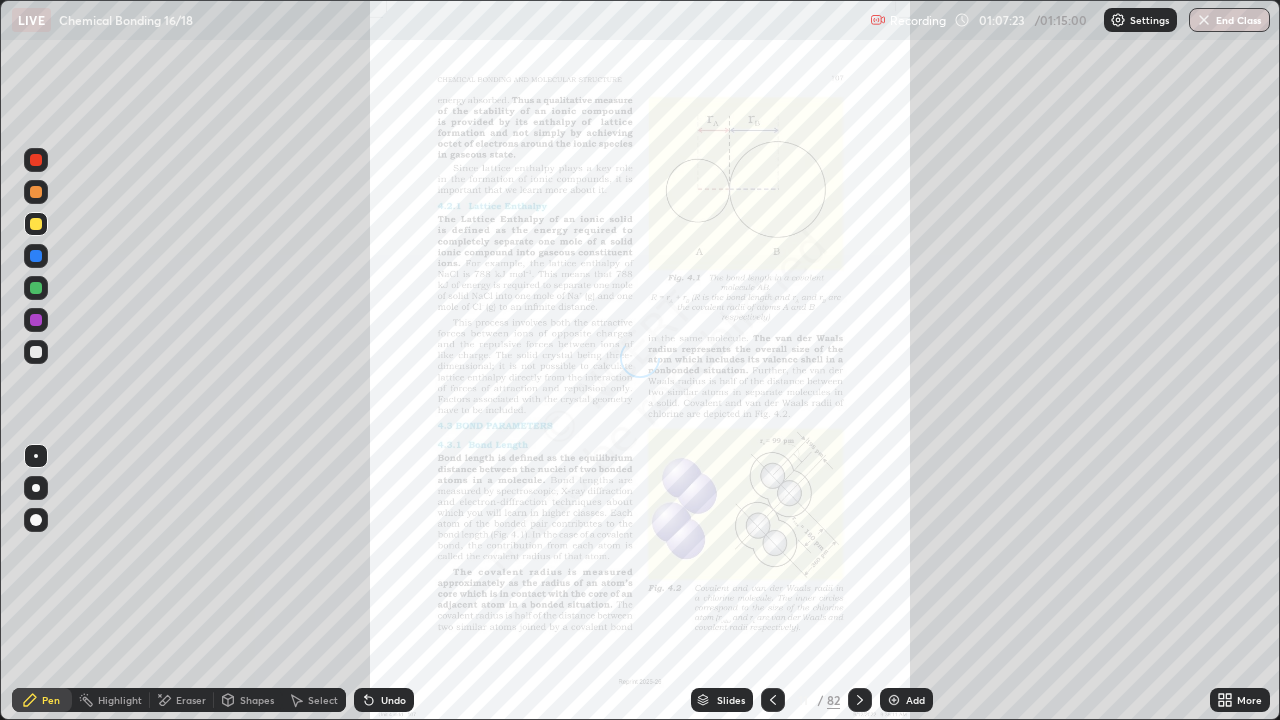 click 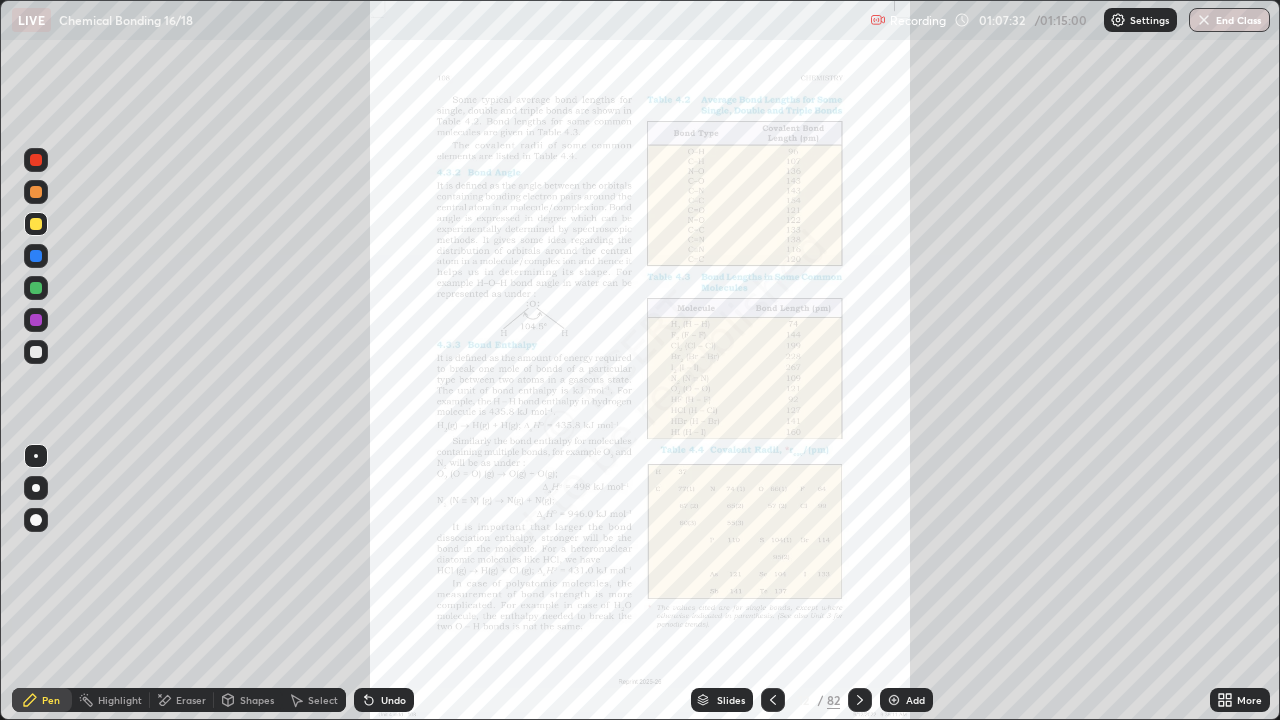 click 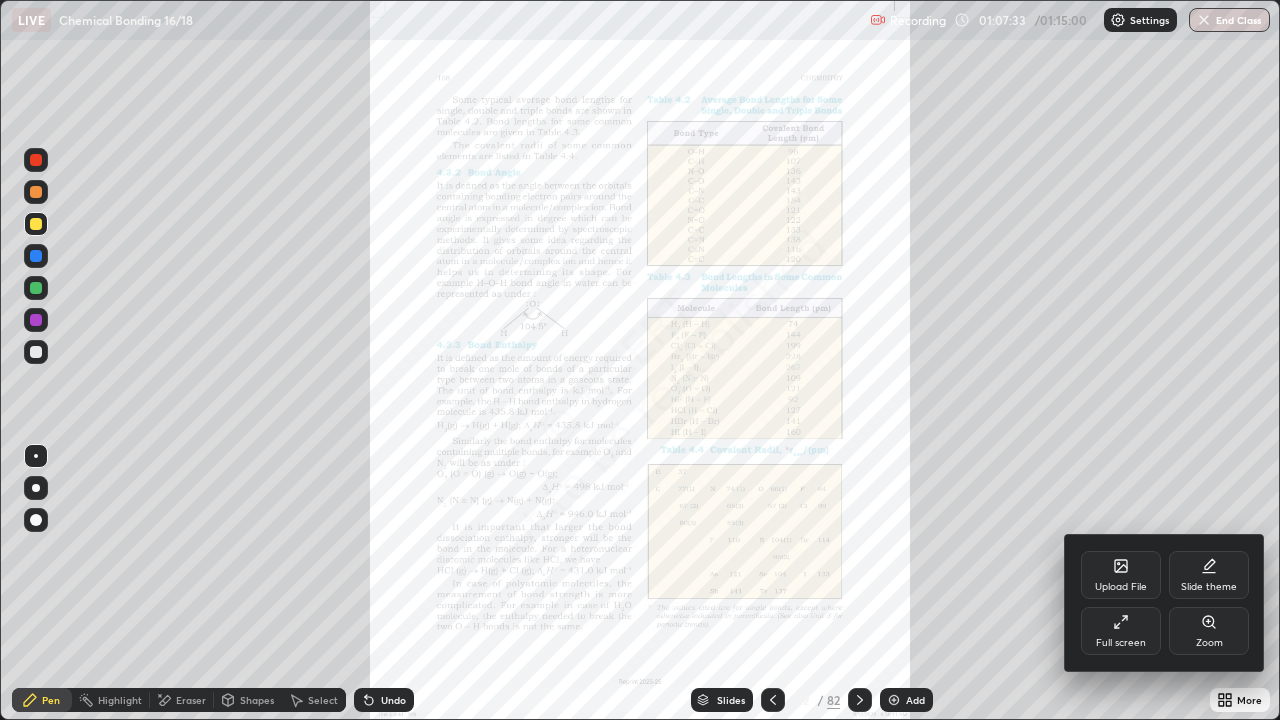 click 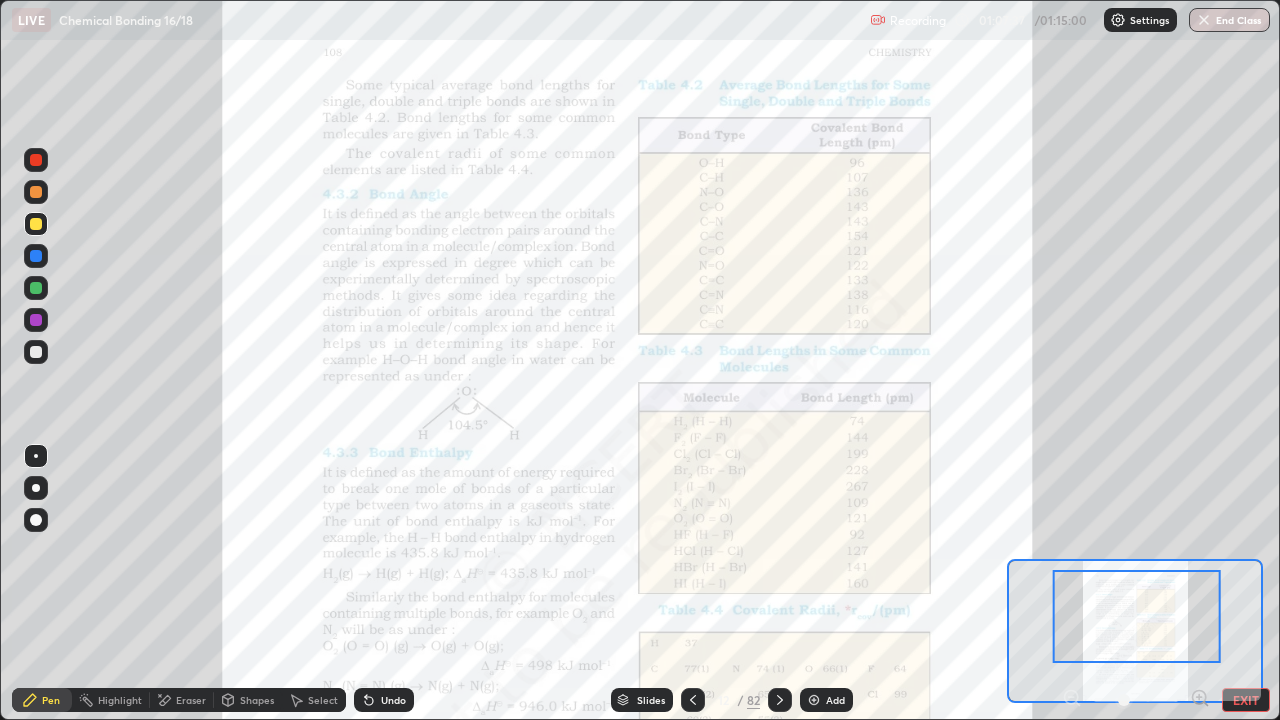 click 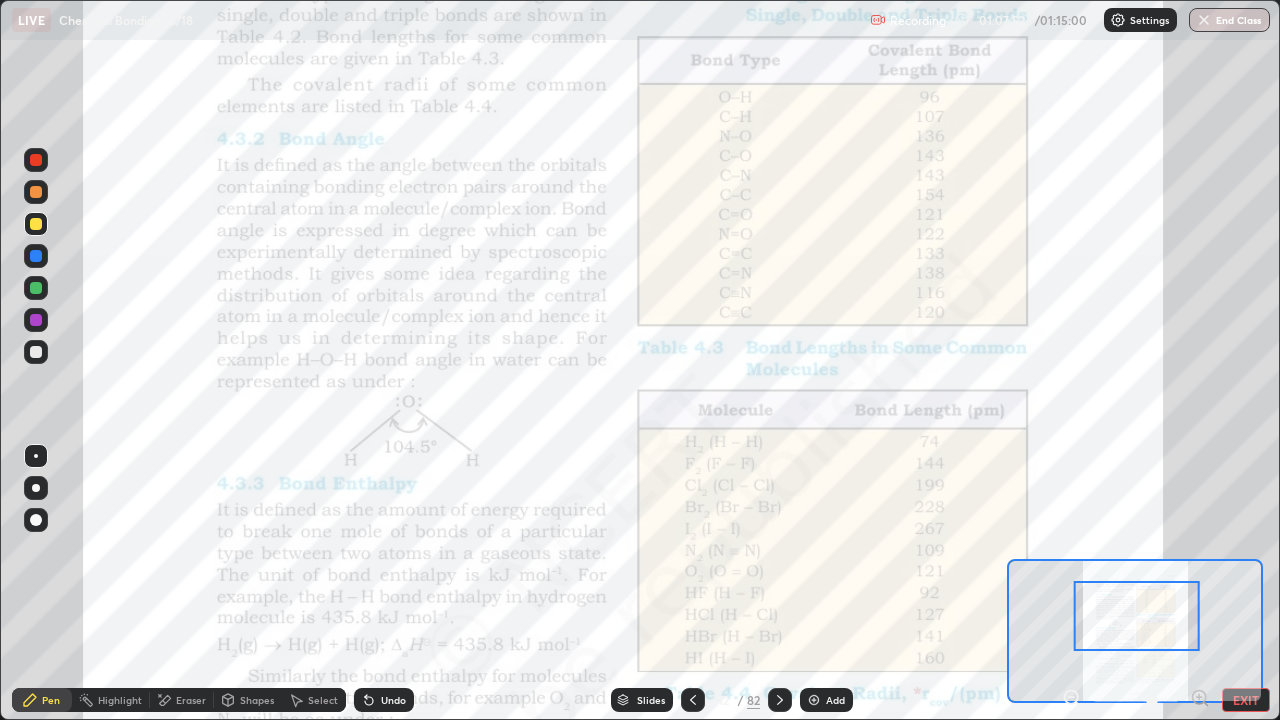 click on "End Class" at bounding box center [1229, 20] 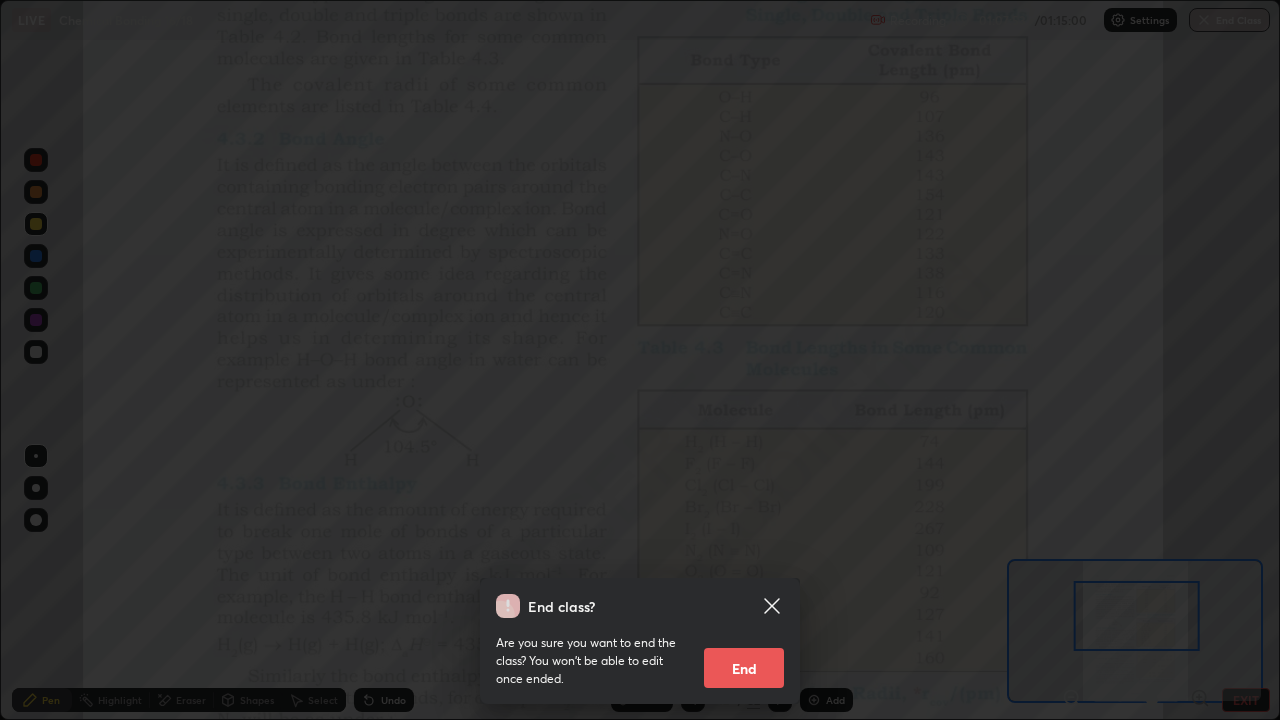 click on "End" at bounding box center [744, 668] 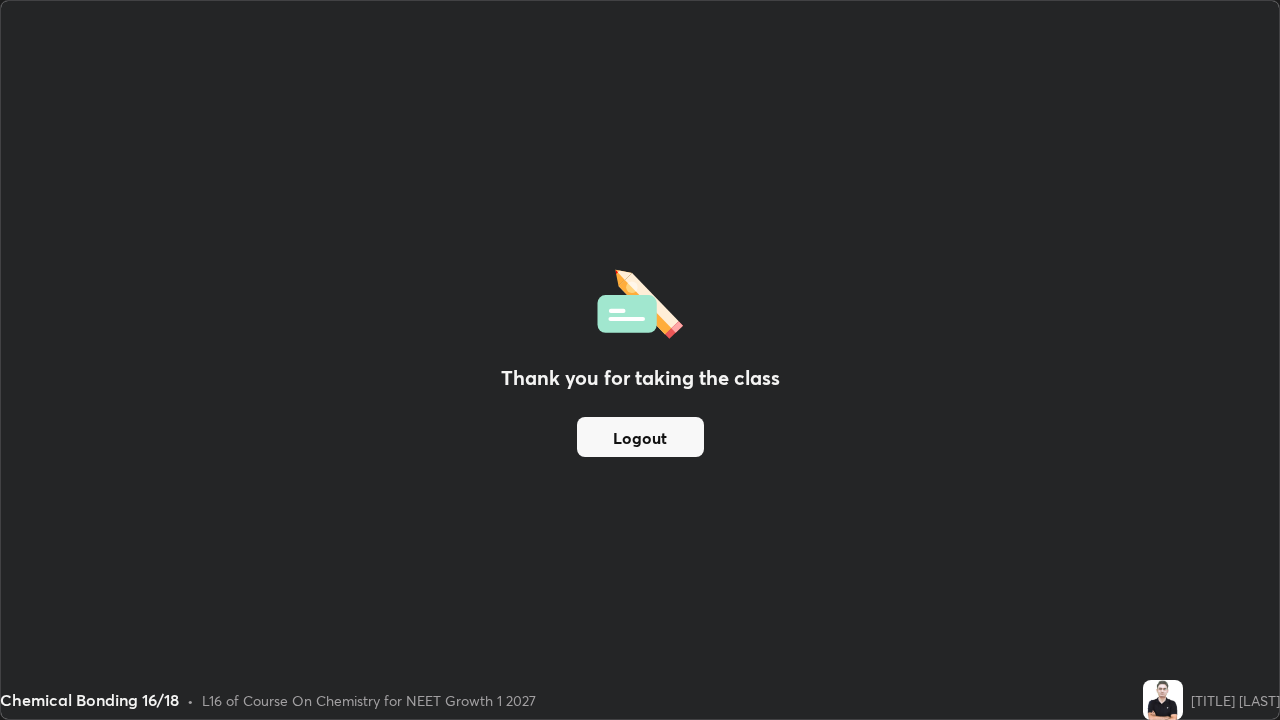 click on "Logout" at bounding box center (640, 437) 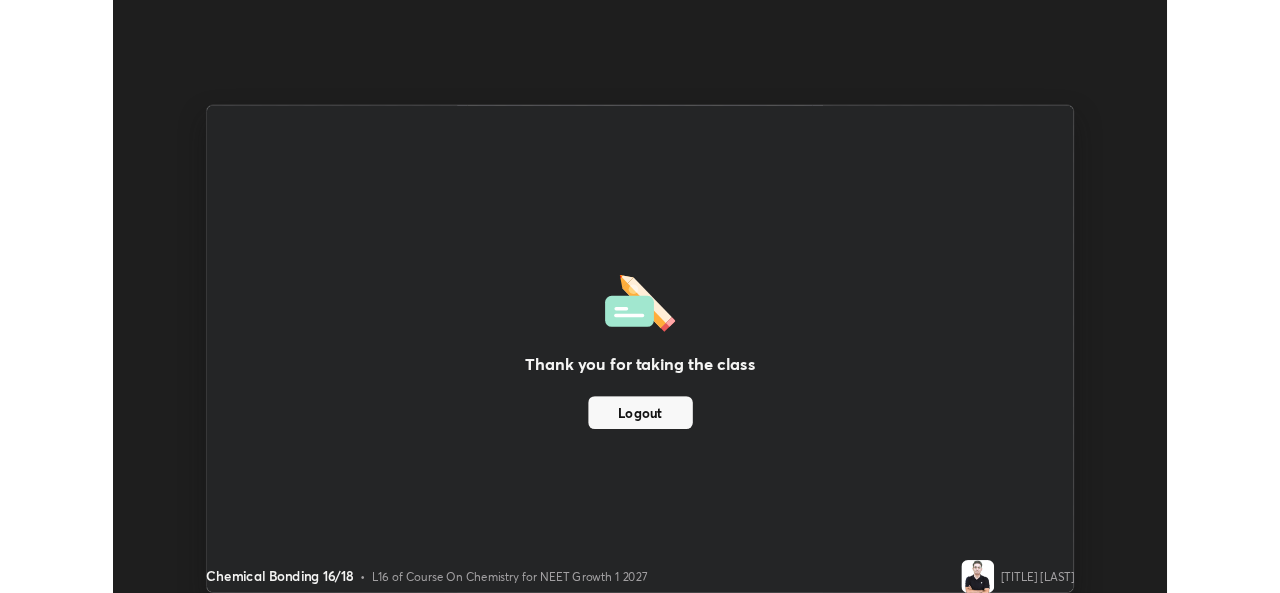 scroll, scrollTop: 593, scrollLeft: 1280, axis: both 